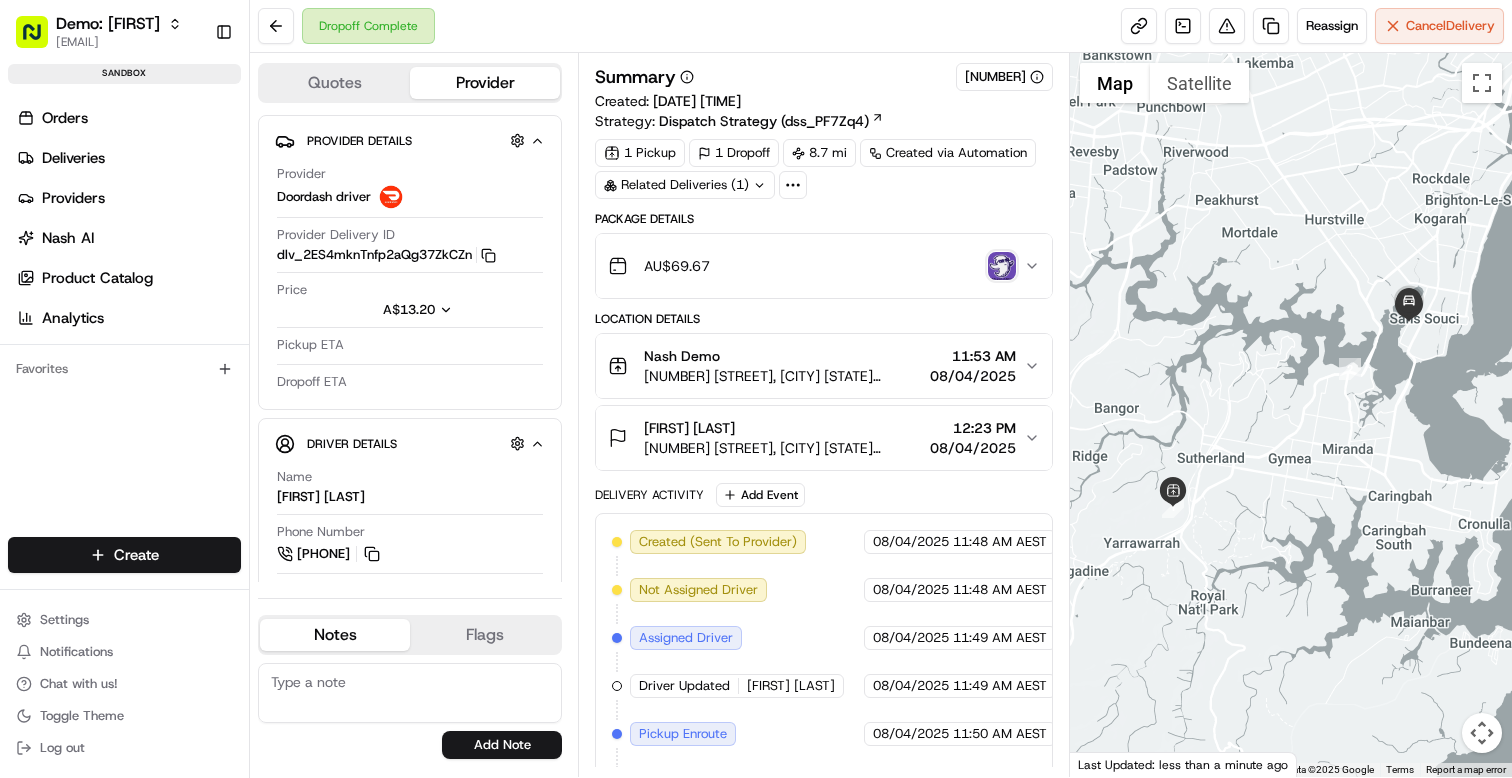 scroll, scrollTop: 0, scrollLeft: 0, axis: both 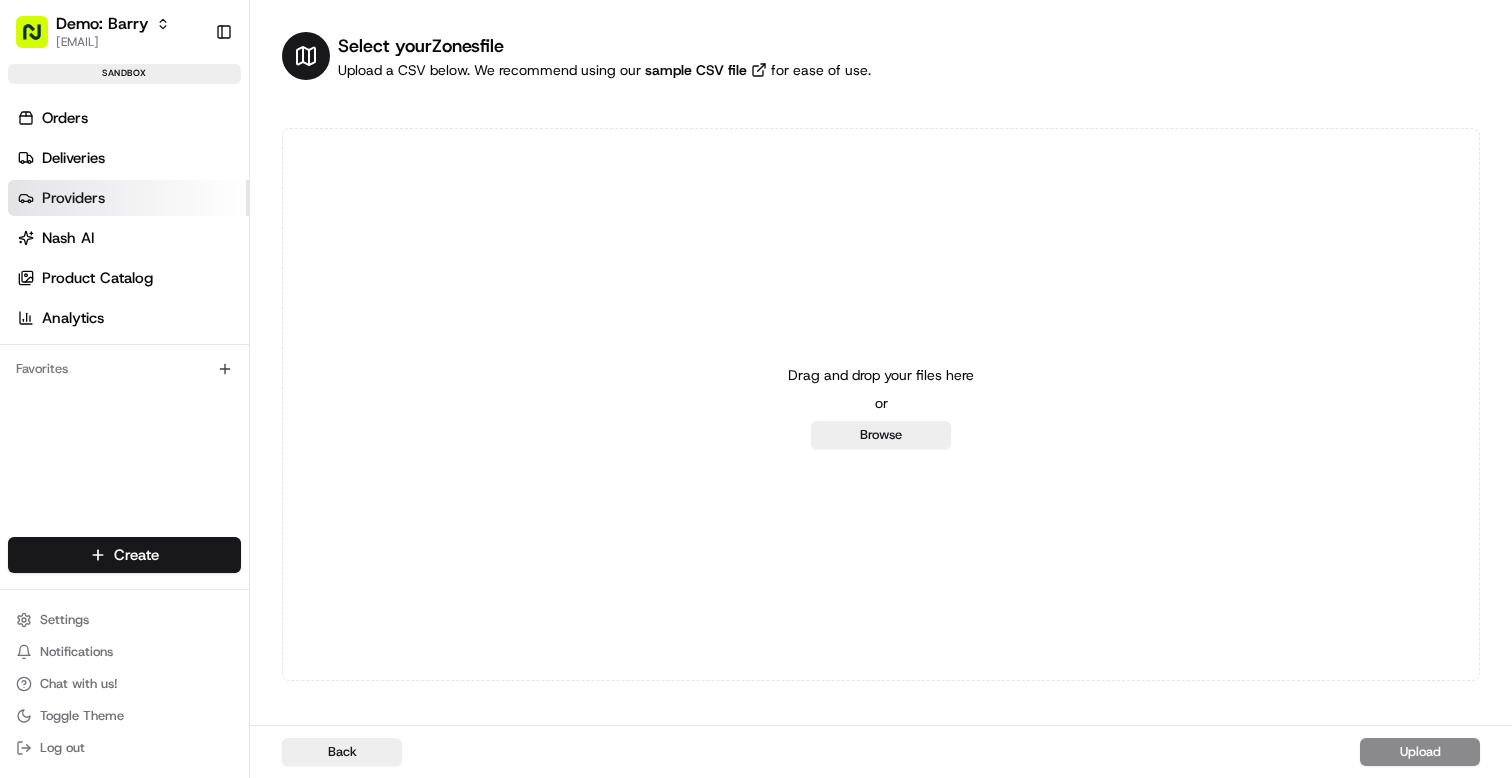 click on "Providers" at bounding box center [73, 198] 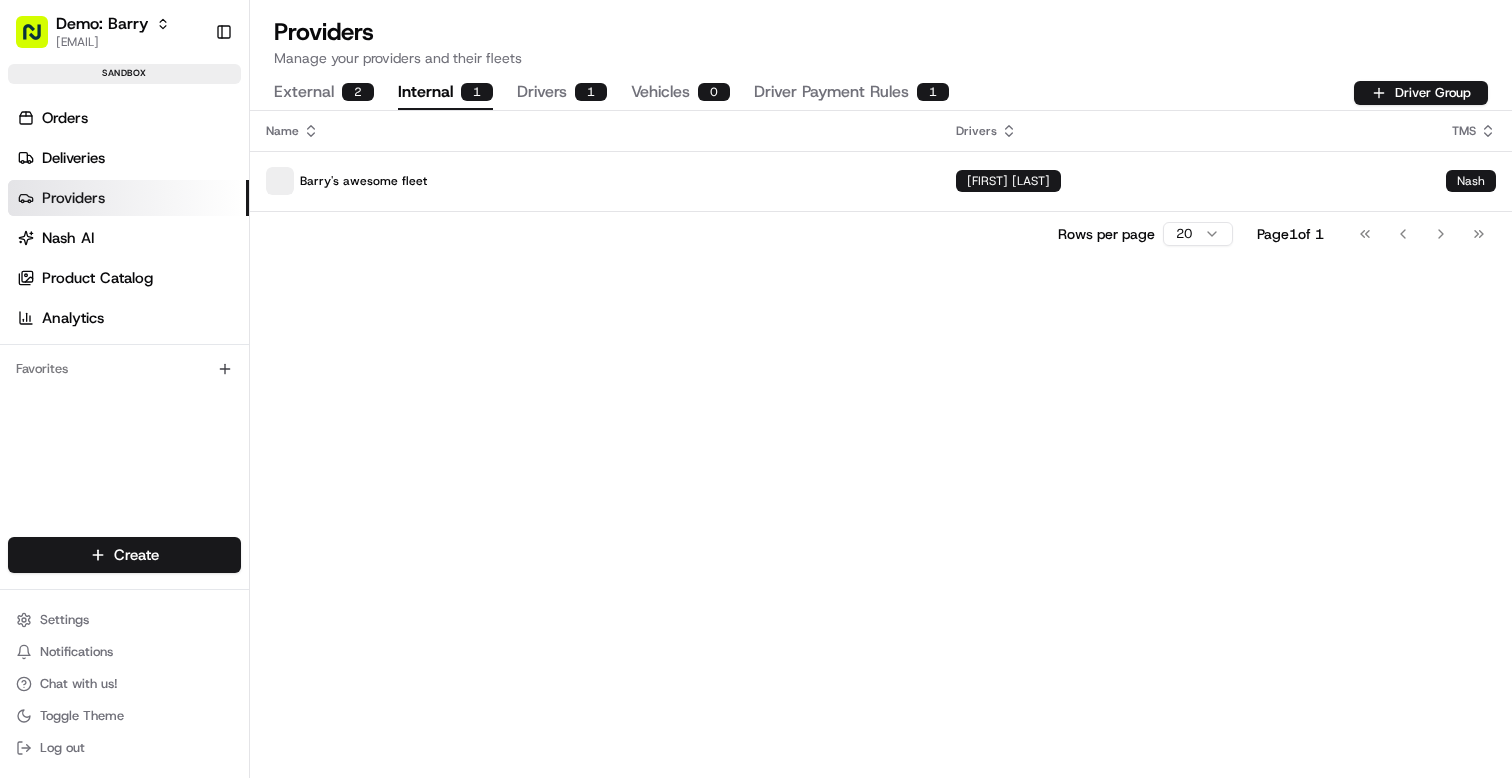 click on "Internal 1" at bounding box center [445, 93] 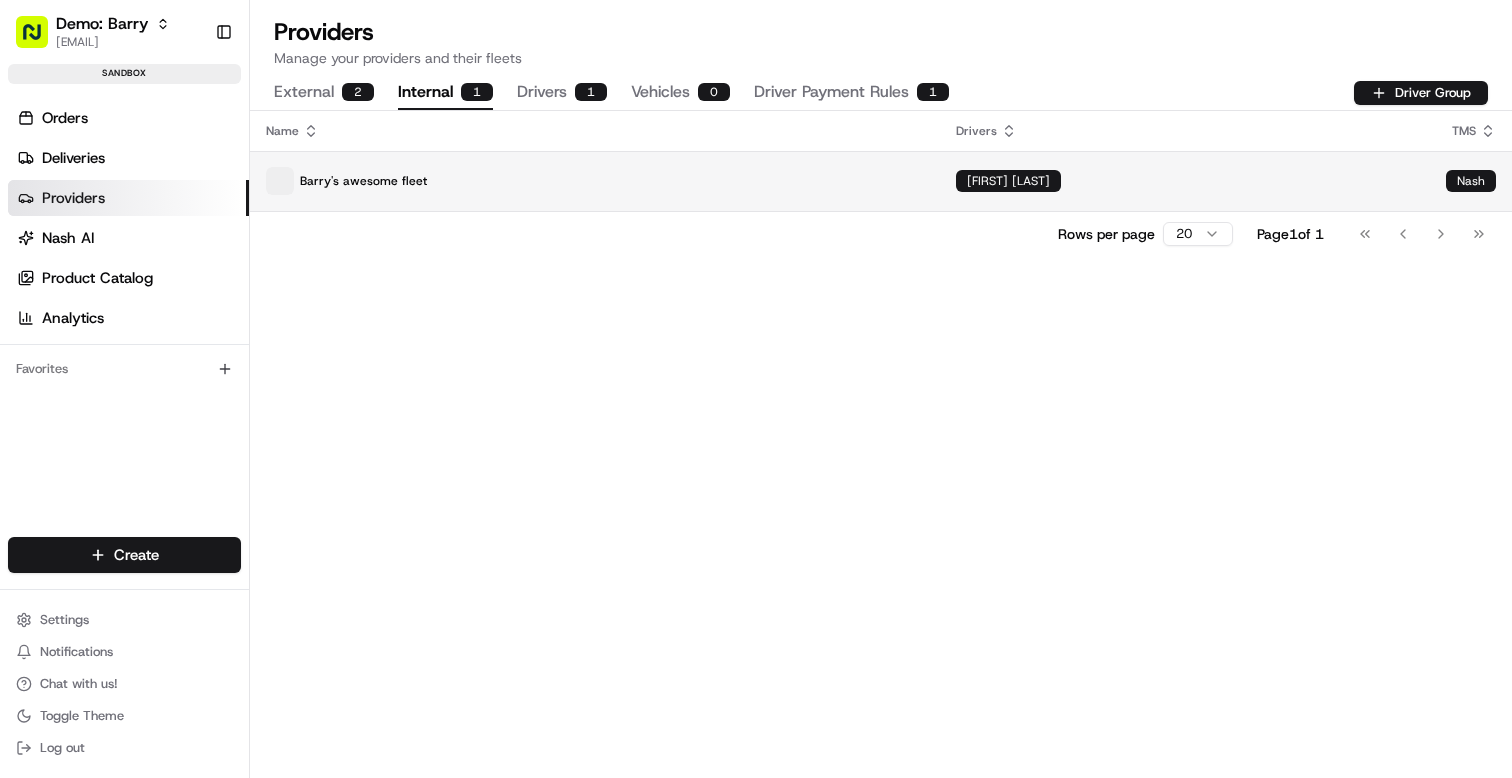 click on "Barry's awesome fleet" at bounding box center (595, 181) 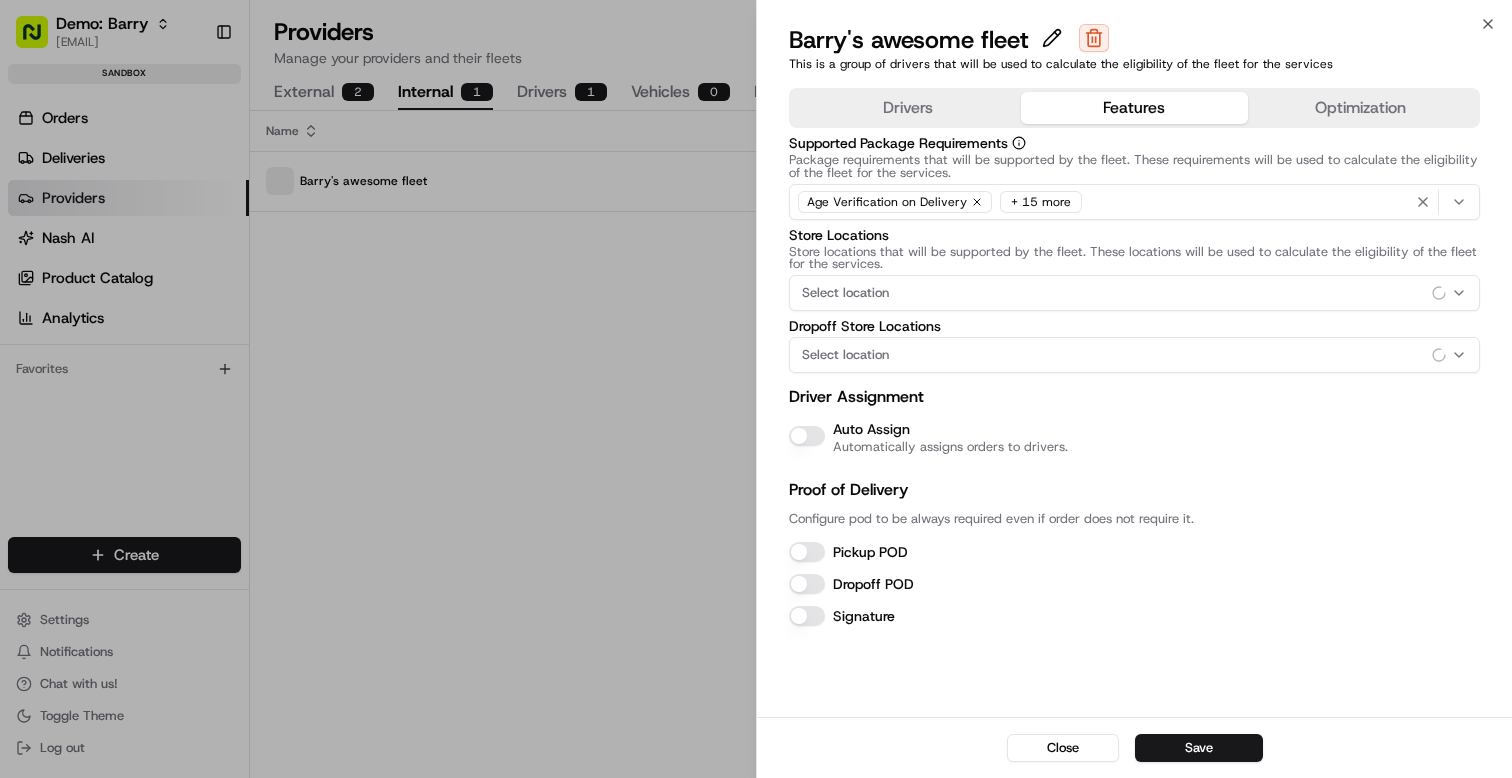 click on "Features" at bounding box center (1134, 108) 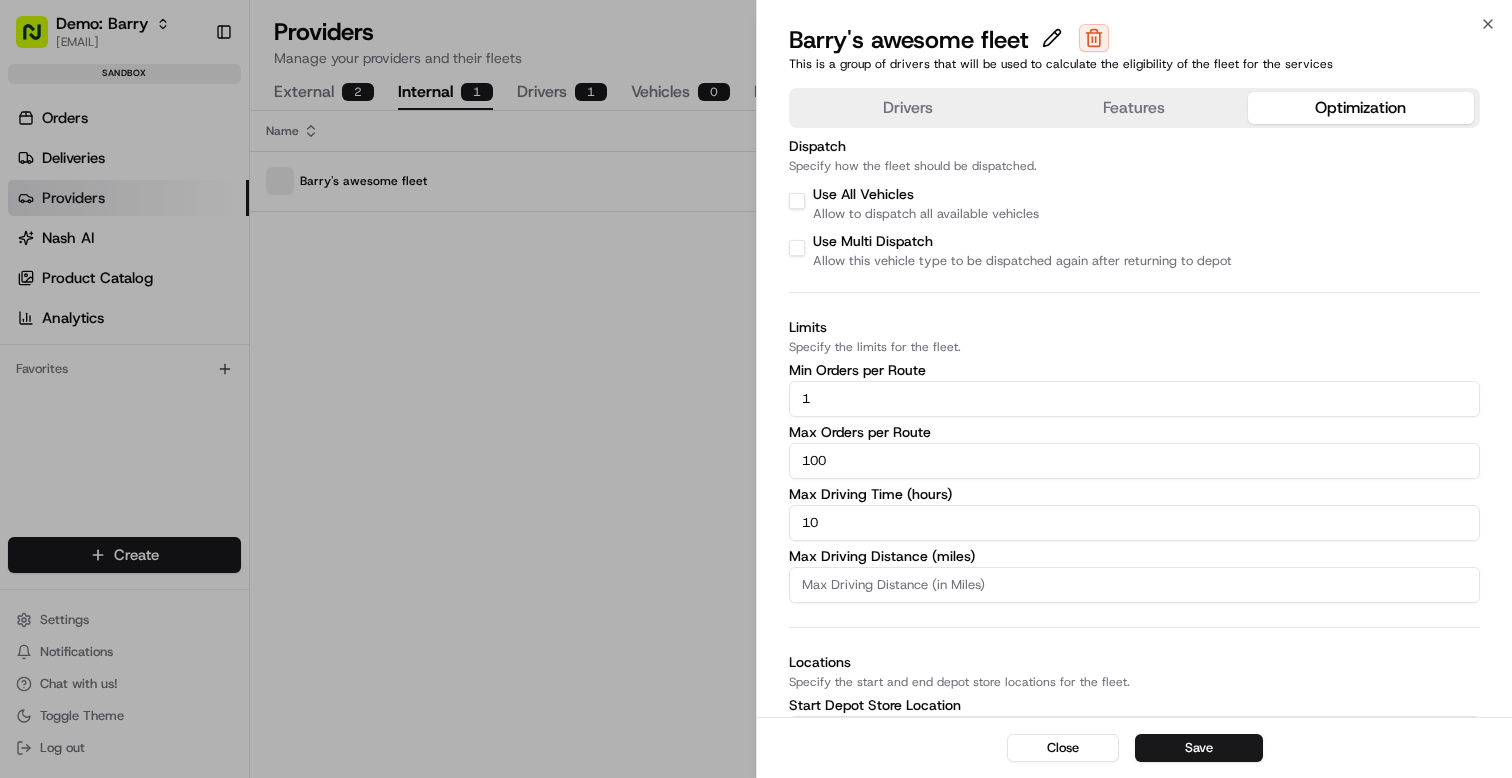 click on "Optimization" at bounding box center [1361, 108] 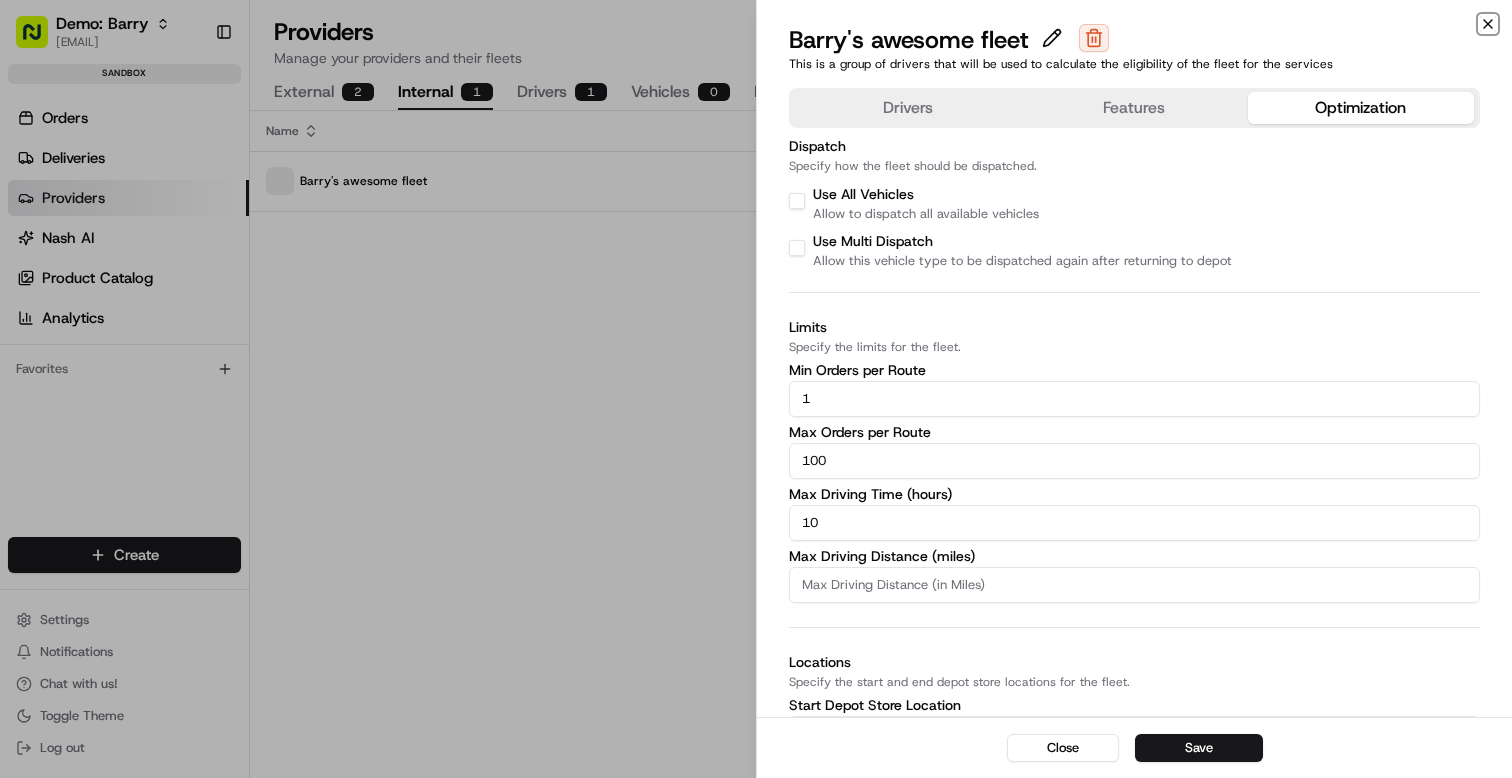 click 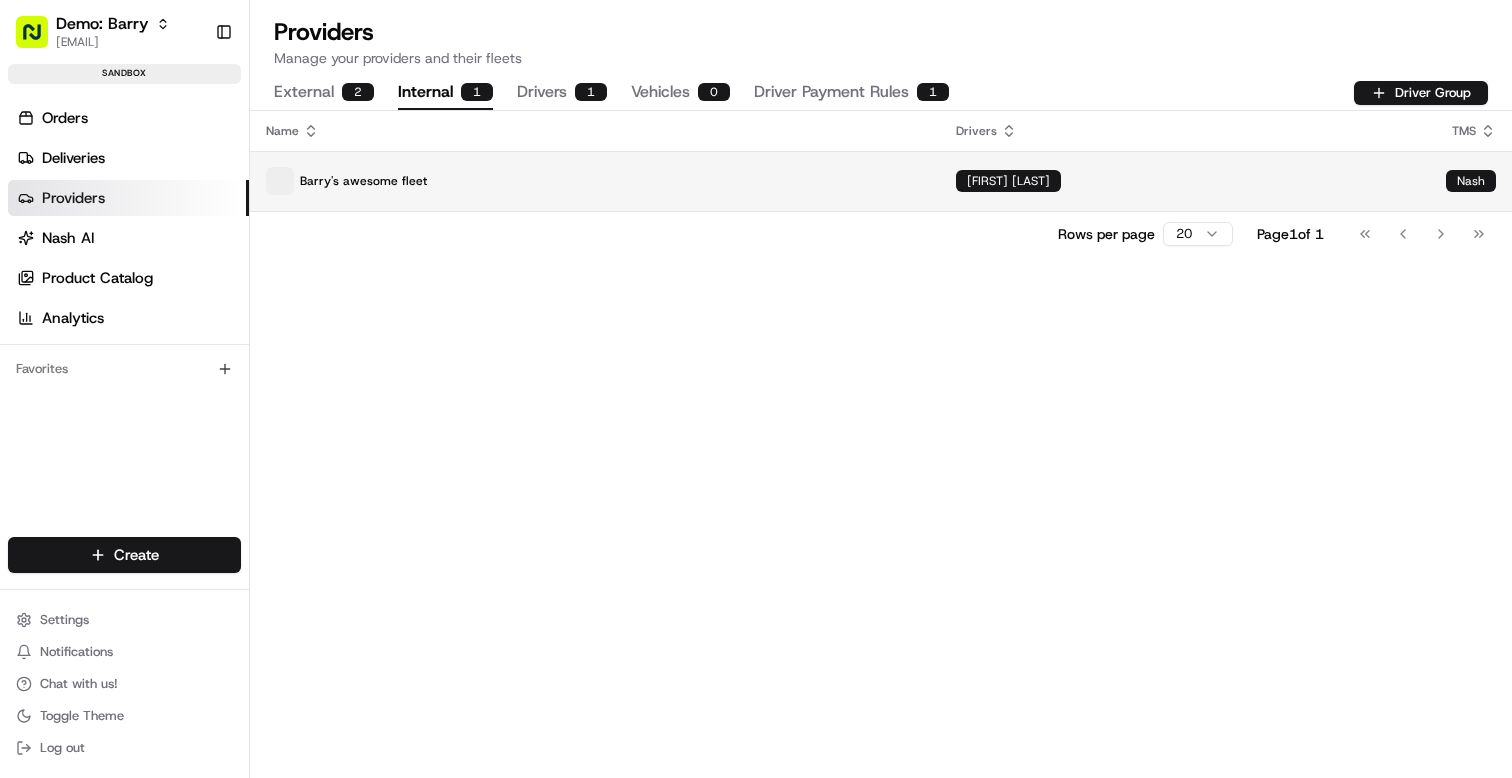 click on "Barry's awesome fleet" at bounding box center (595, 181) 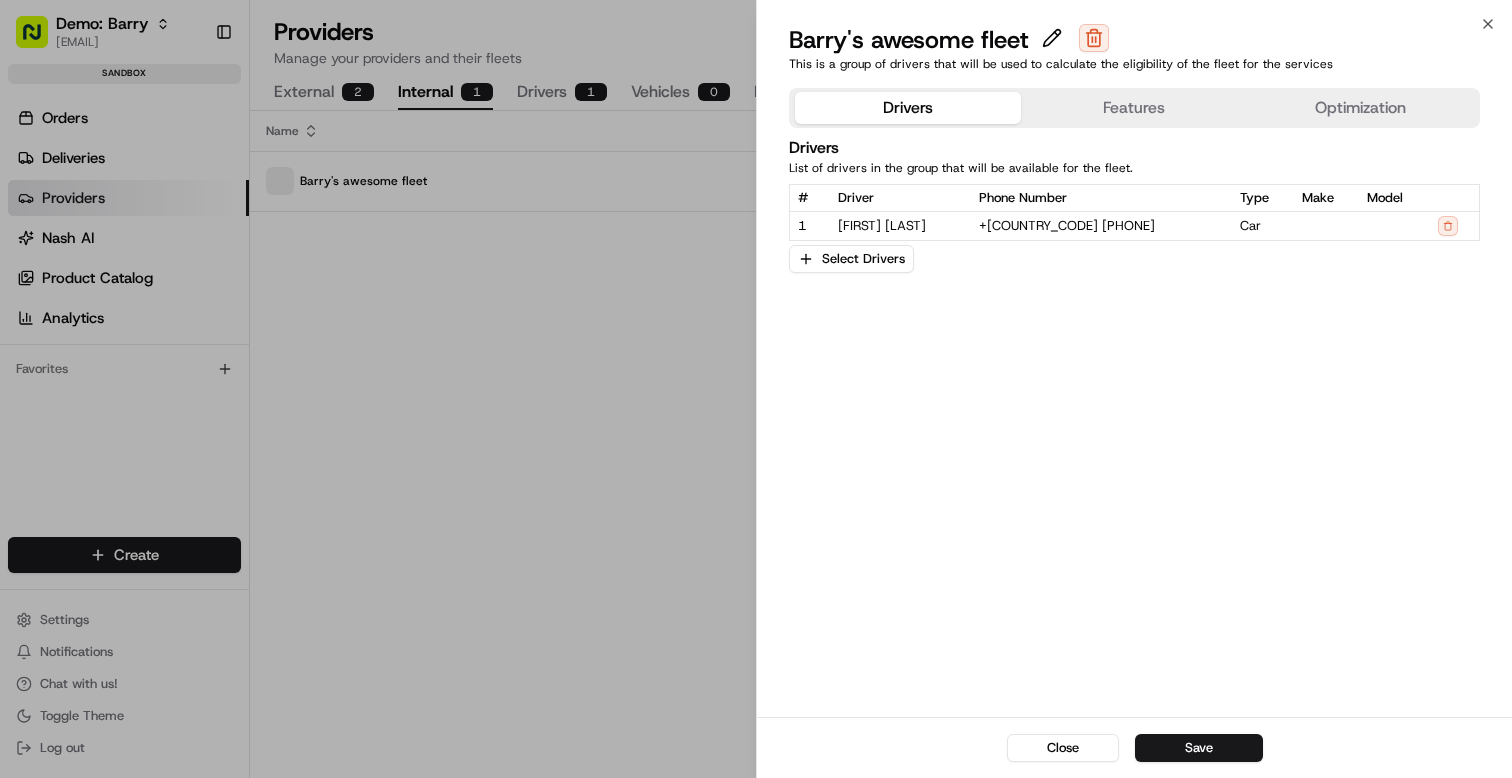 click on "Features" at bounding box center [1134, 108] 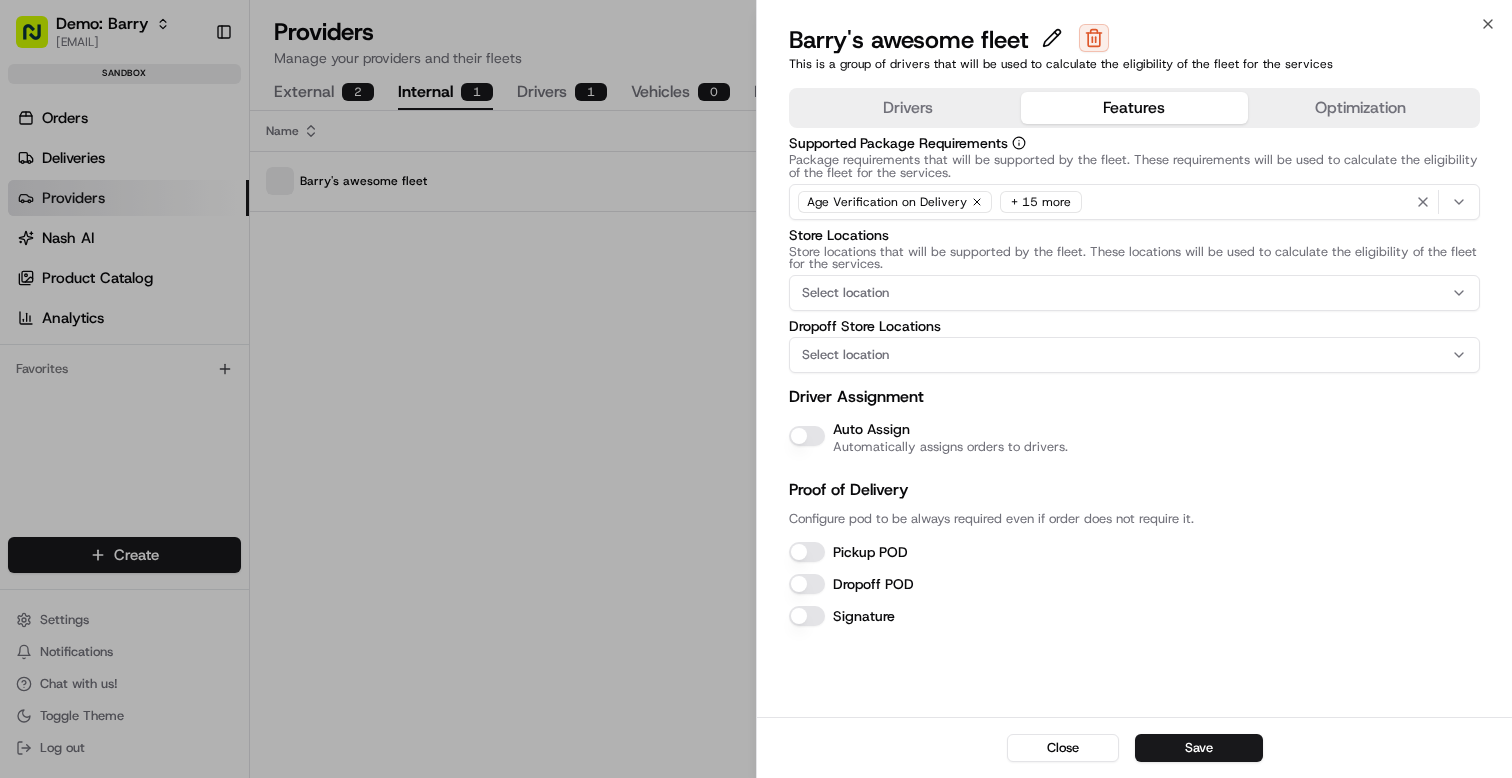 click on "Optimization" at bounding box center [1361, 108] 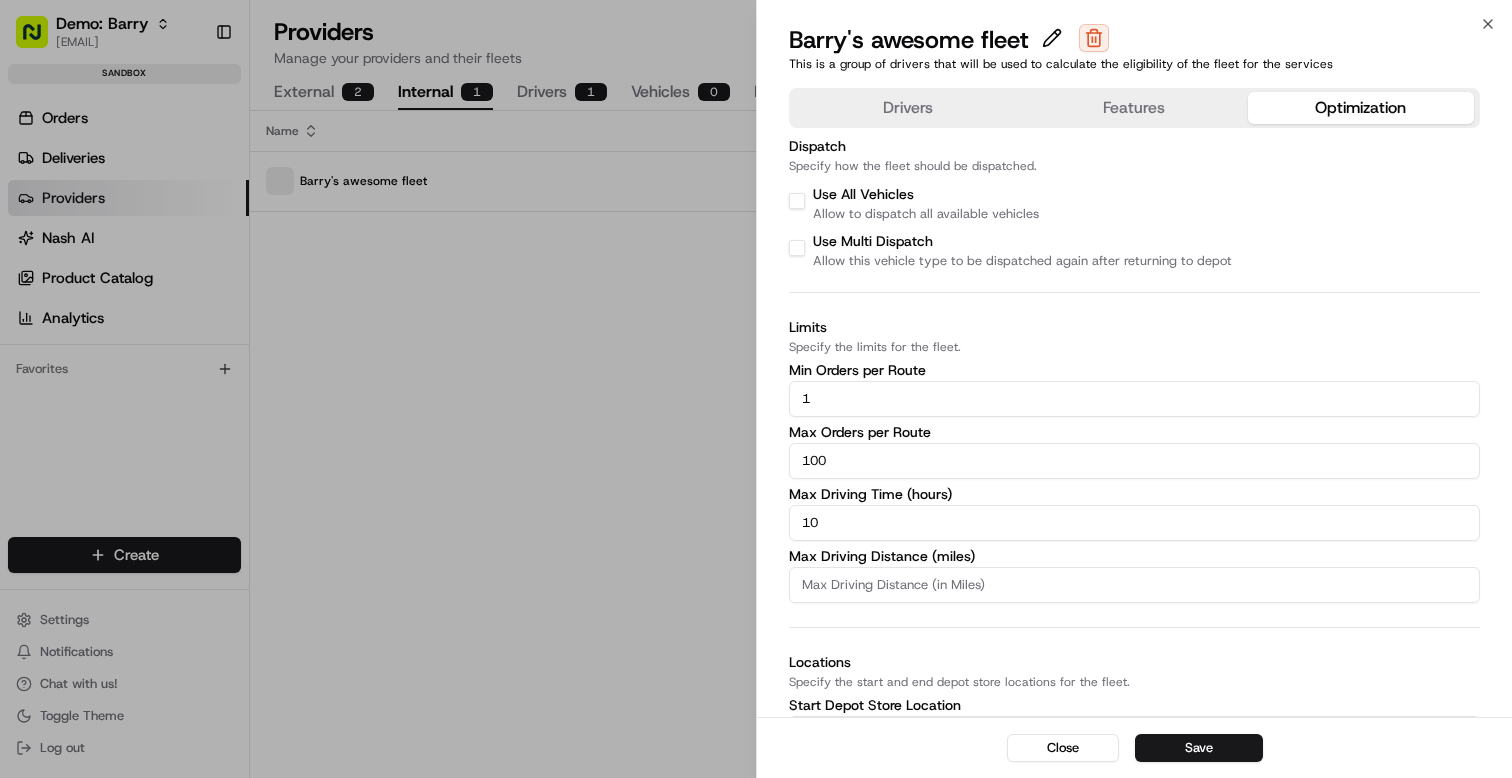 click on "Drivers" at bounding box center (908, 108) 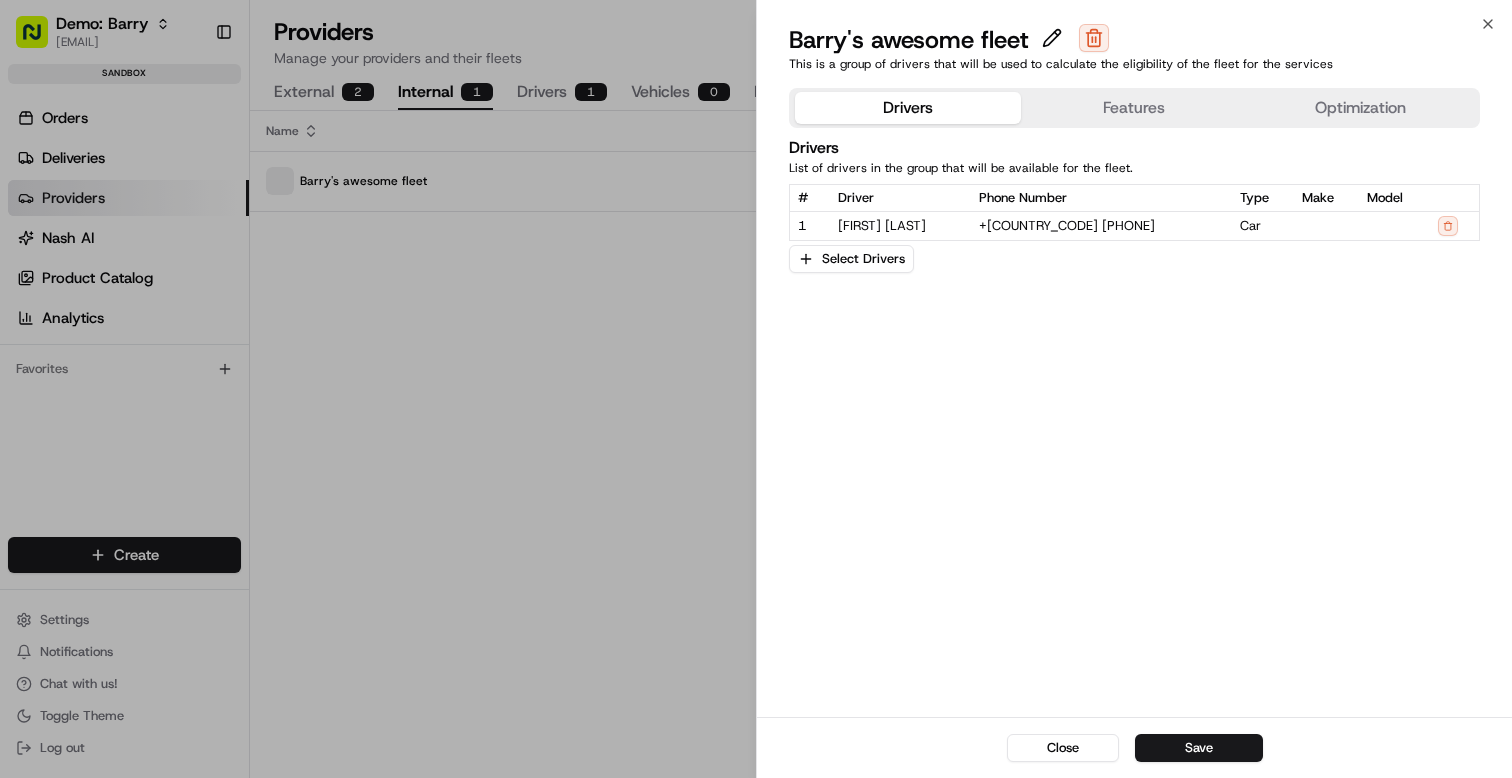 click on "Drivers Features Optimization Drivers List of drivers in the group that will be available for the fleet. # Driver Phone Number Type Make Model 1 Barry [LAST] +[COUNTRY_CODE] [PHONE] car Select Drivers" at bounding box center [1134, 180] 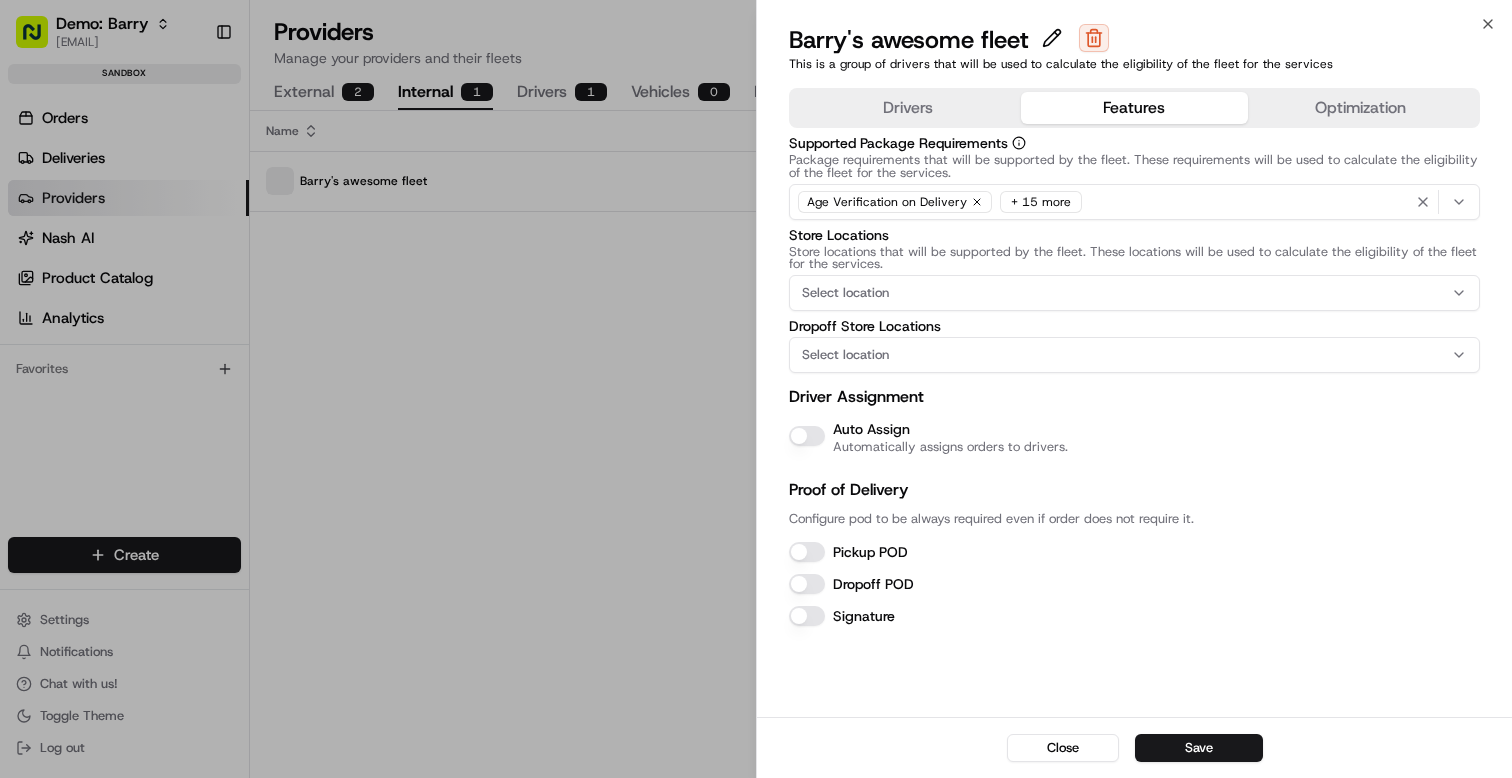 click on "Optimization" at bounding box center (1361, 108) 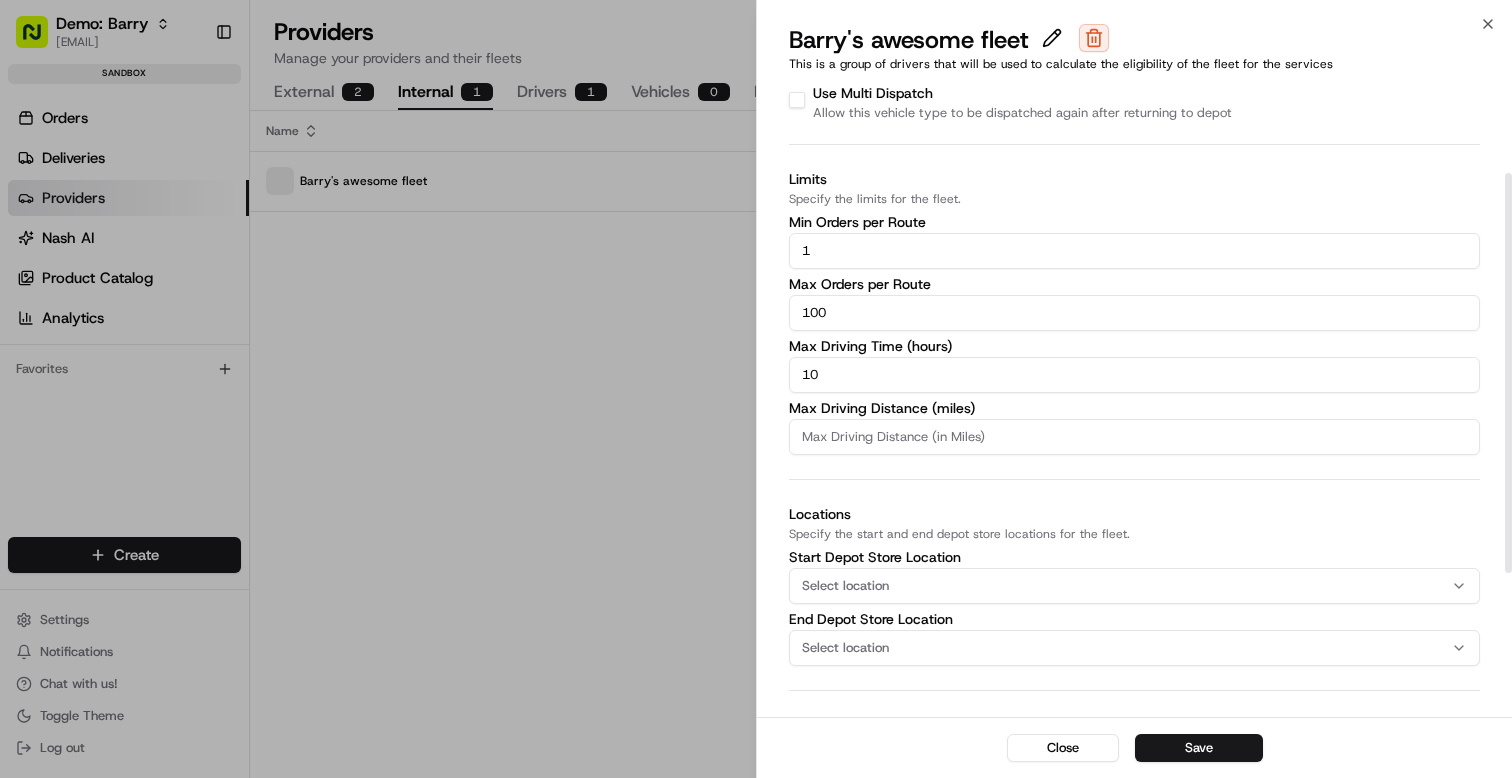 scroll, scrollTop: 169, scrollLeft: 0, axis: vertical 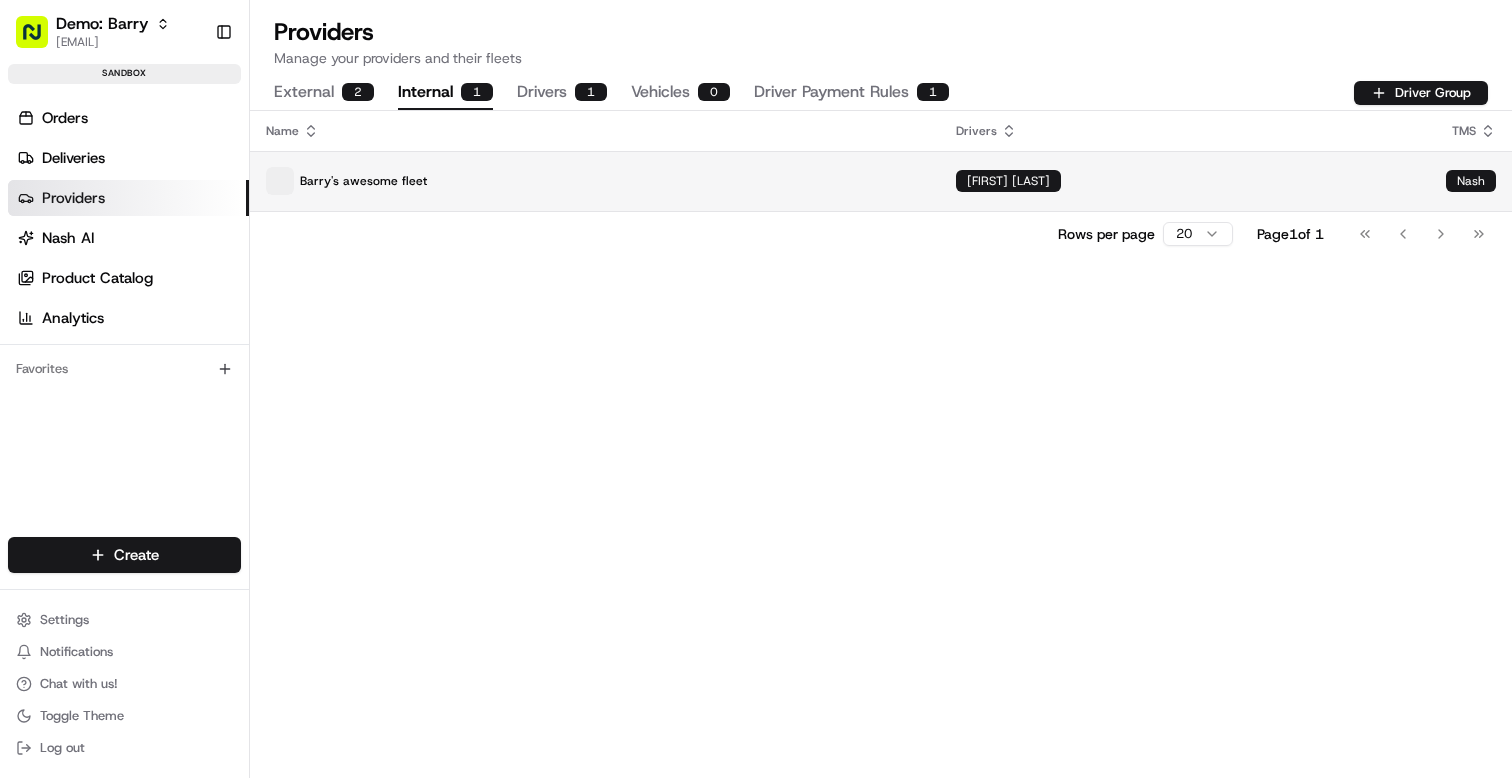 click on "Barry's awesome fleet" at bounding box center (595, 181) 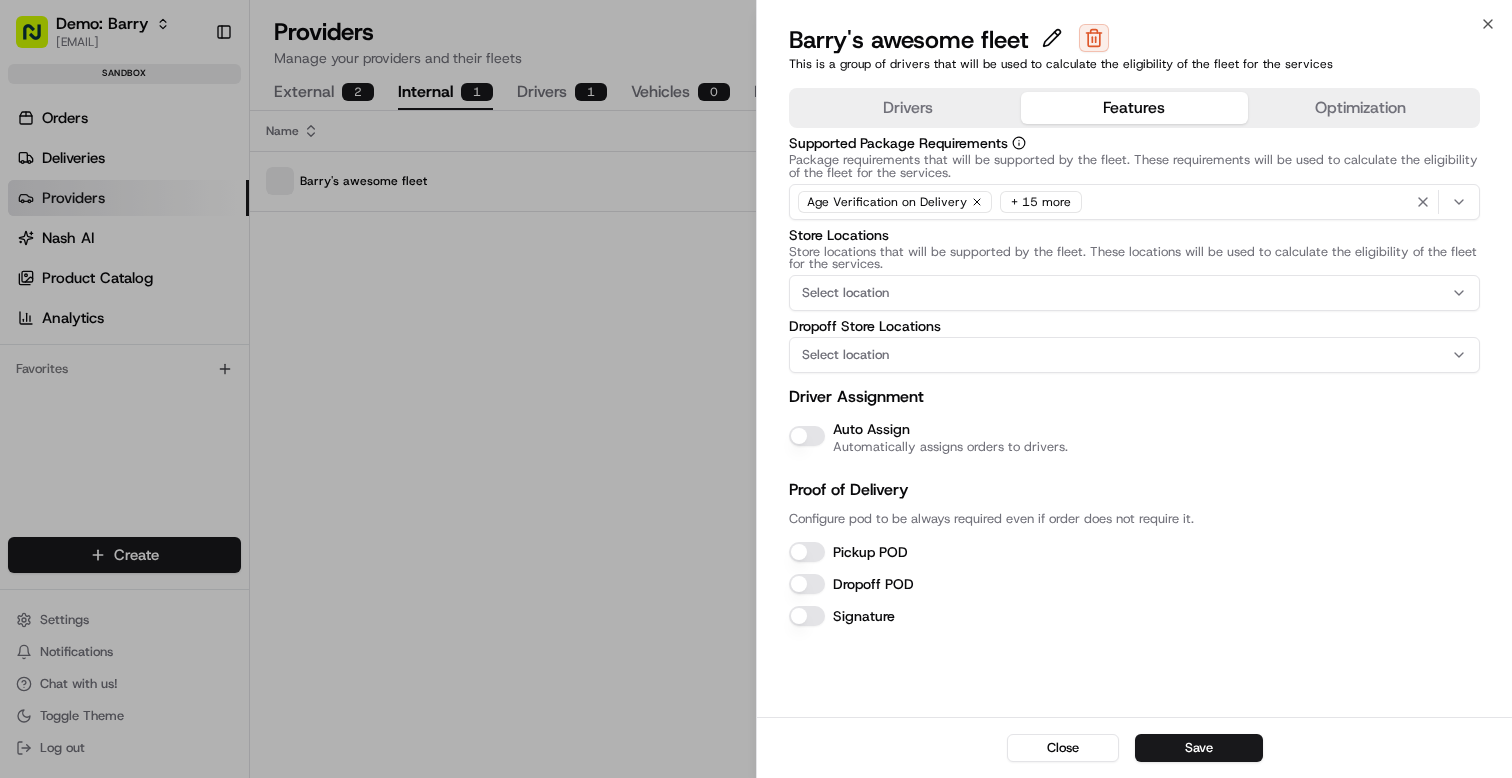 click on "Features" at bounding box center (1134, 108) 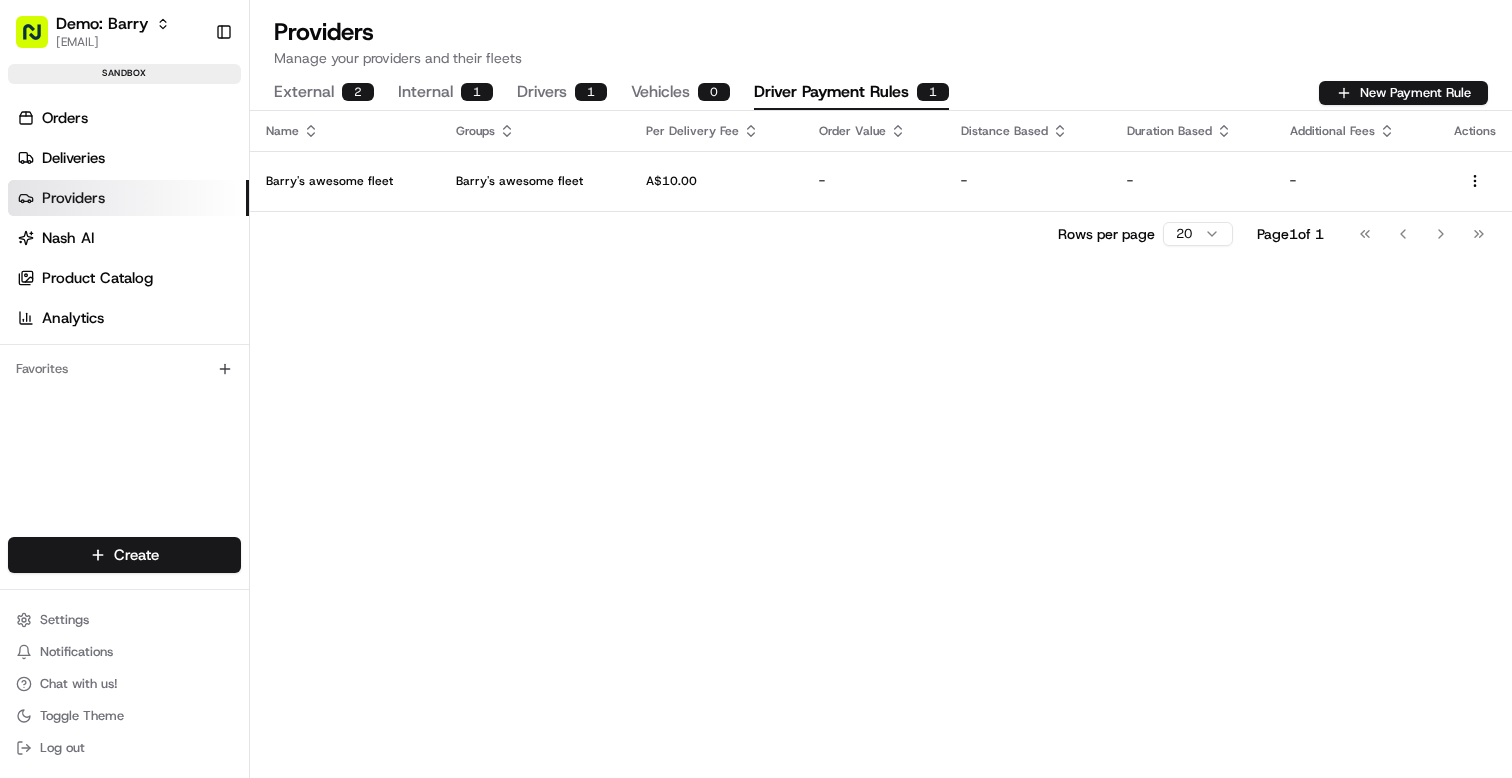 click on "Driver Payment Rules 1" at bounding box center (851, 93) 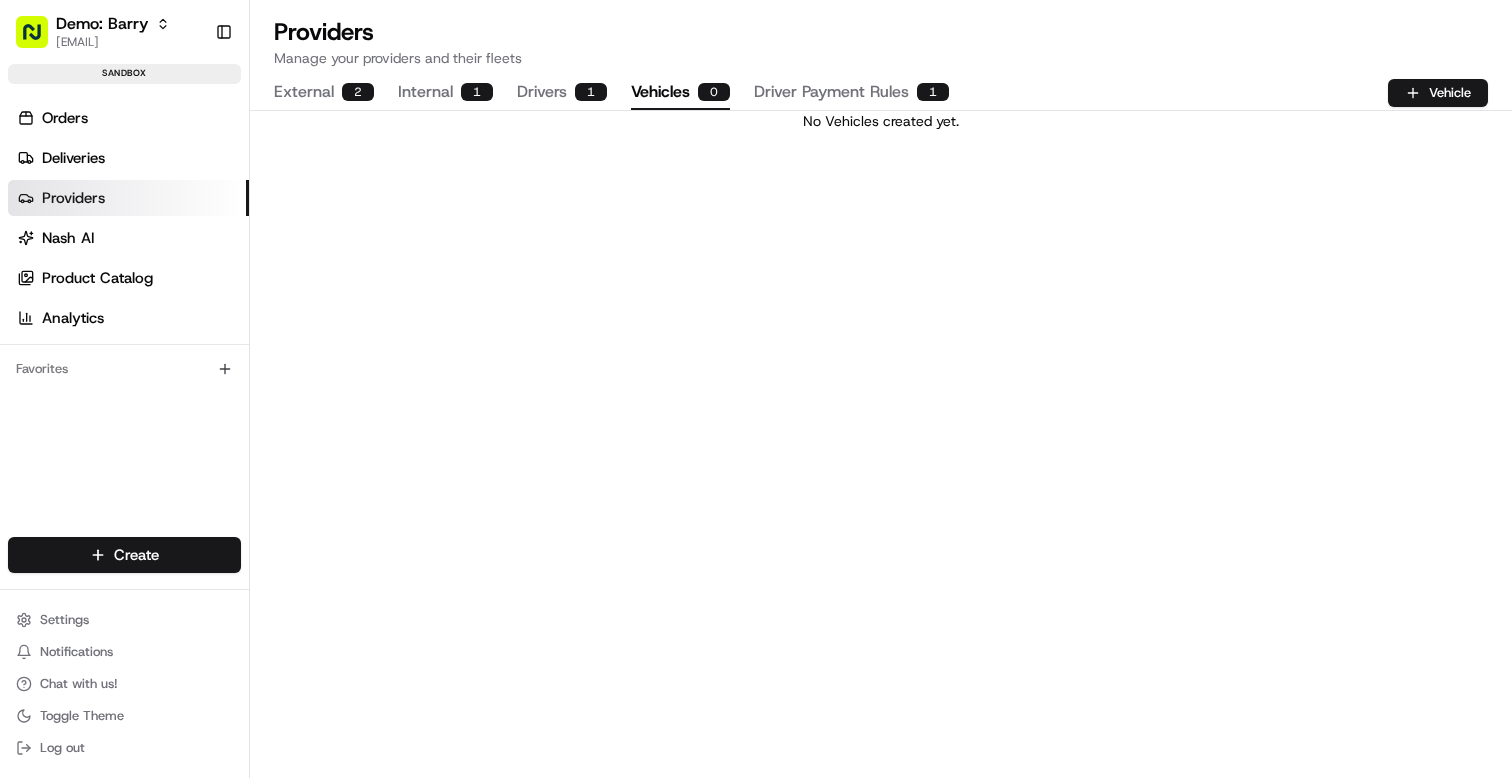 click on "Vehicles 0" at bounding box center (680, 93) 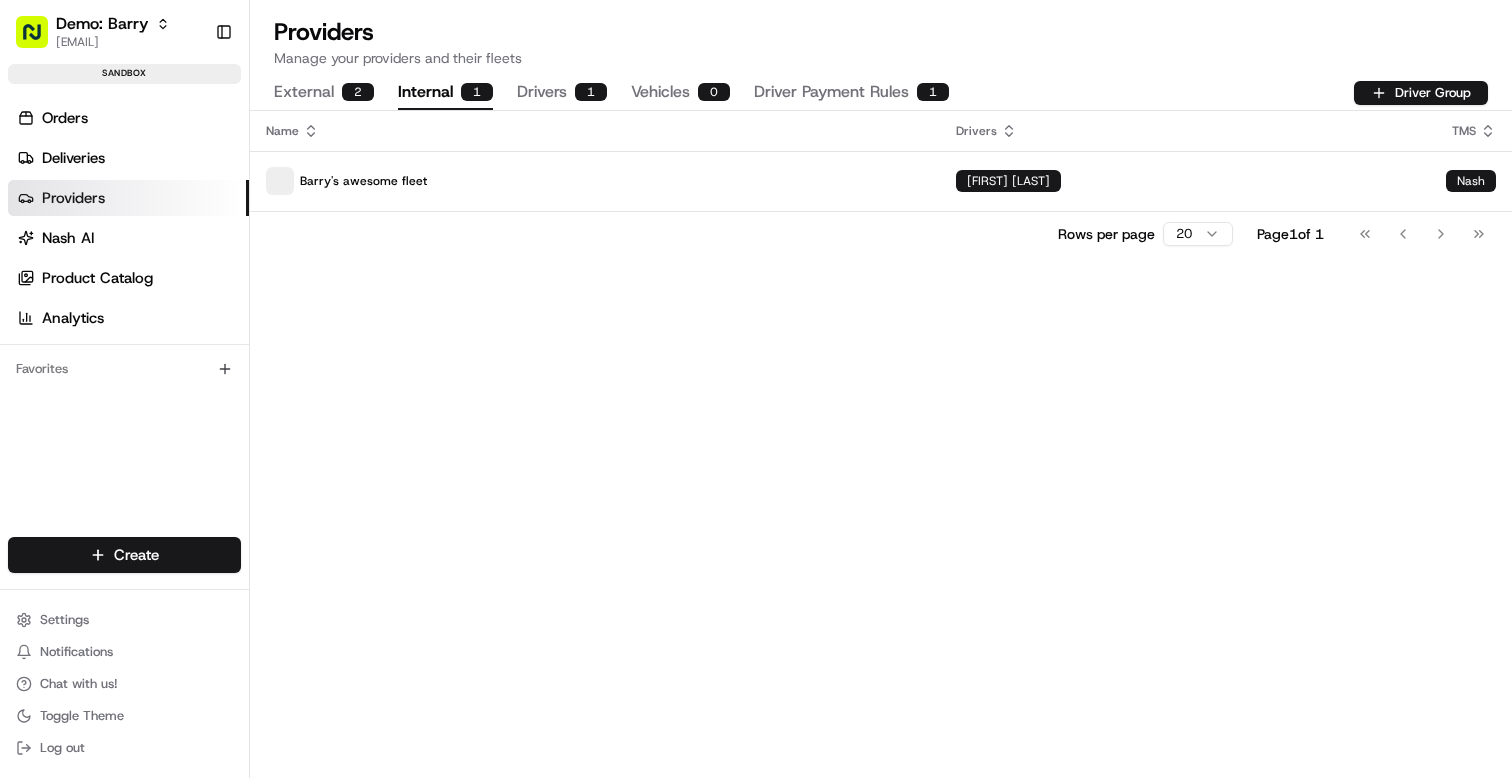 click on "Internal 1" at bounding box center (445, 93) 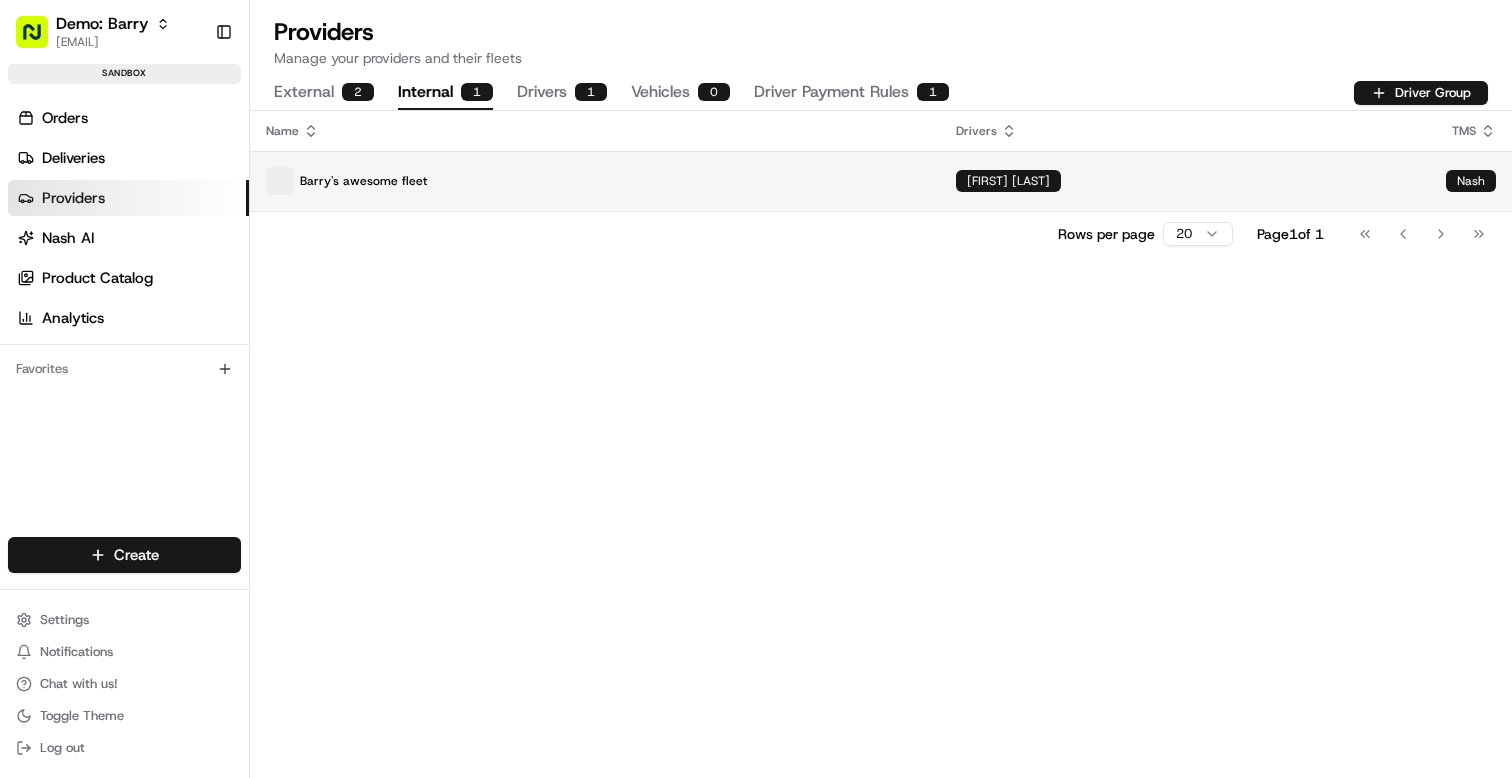click on "Barry's awesome fleet" at bounding box center [595, 181] 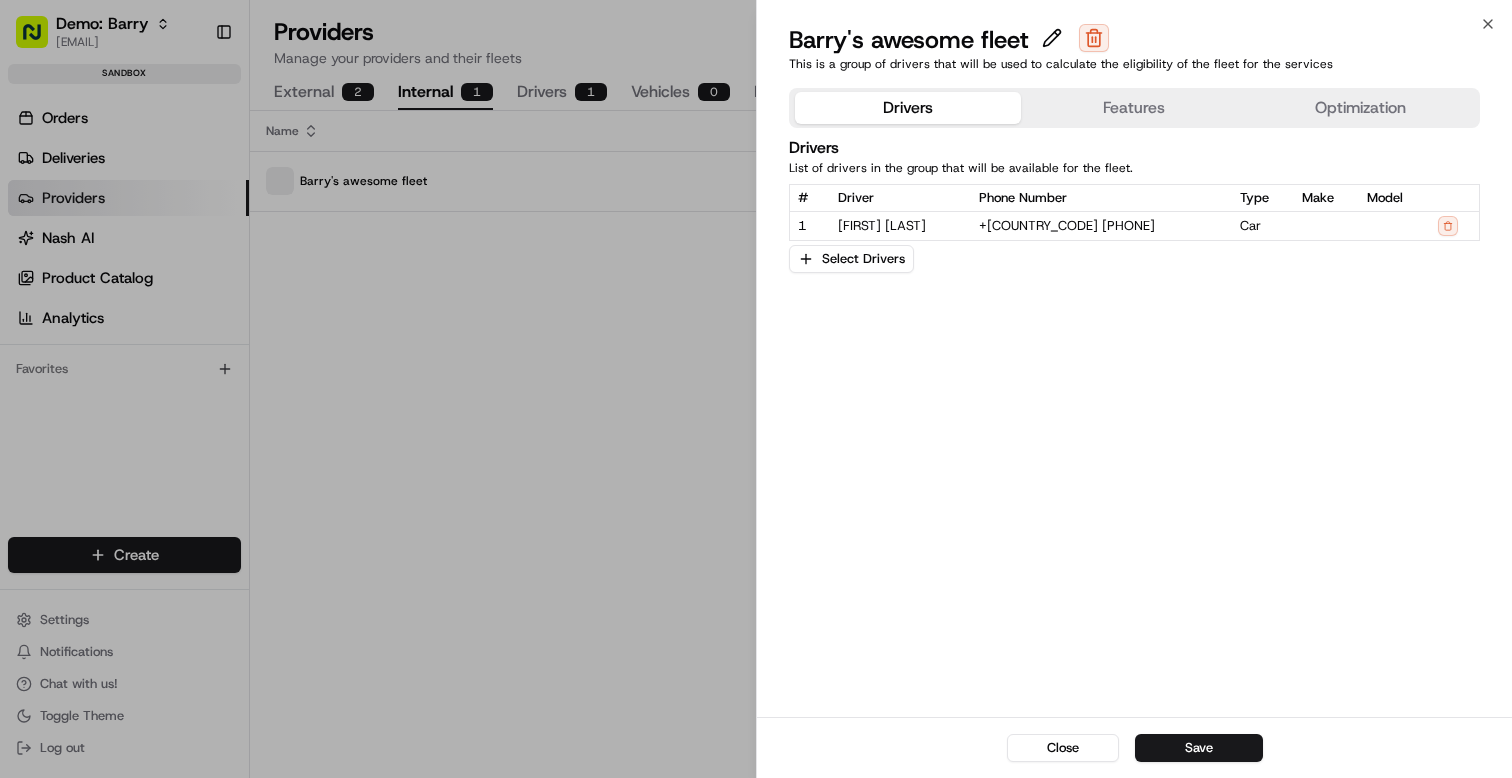 click on "Features" at bounding box center (1134, 108) 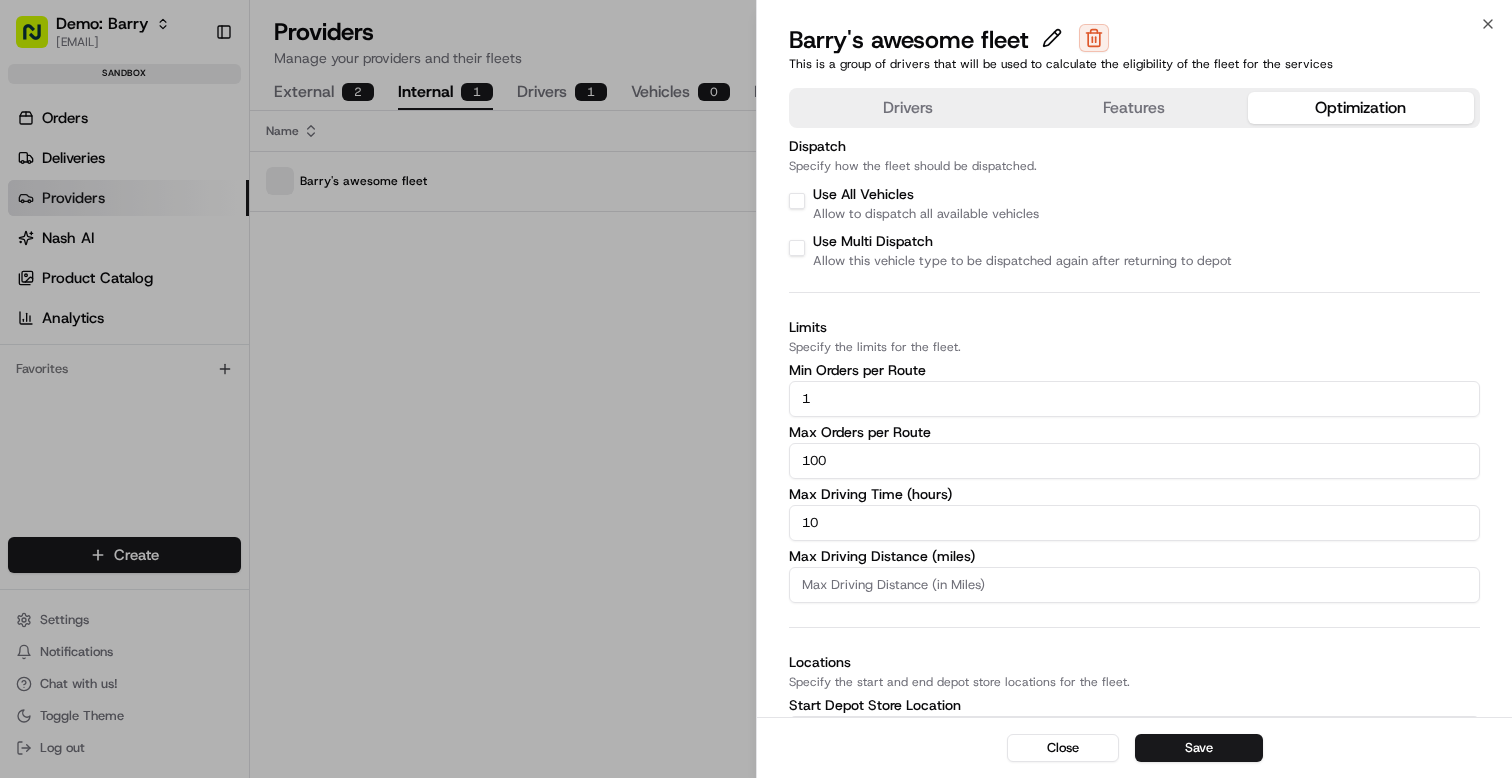 click on "Optimization" at bounding box center [1361, 108] 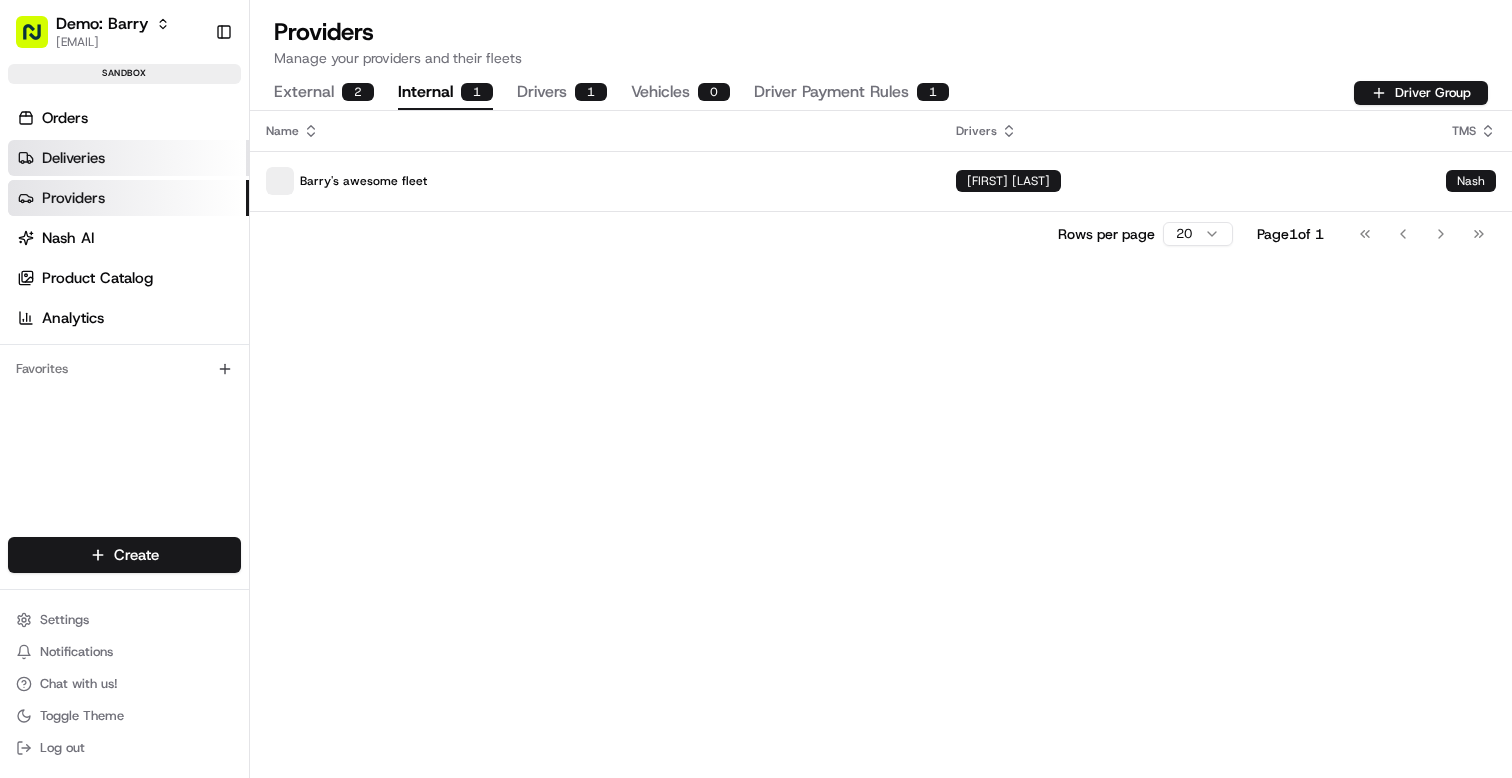 click on "Deliveries" at bounding box center (73, 158) 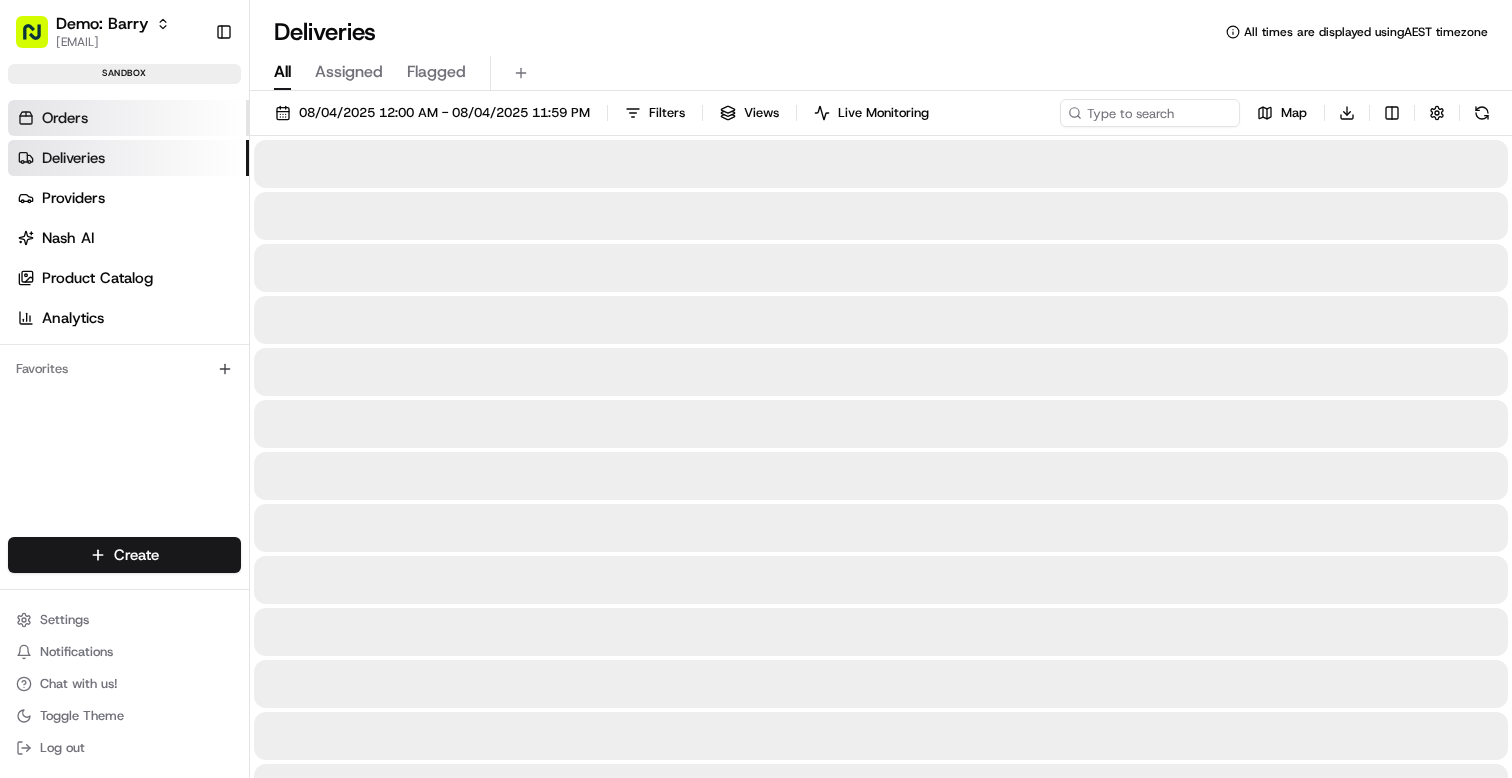 click on "Orders" at bounding box center [128, 118] 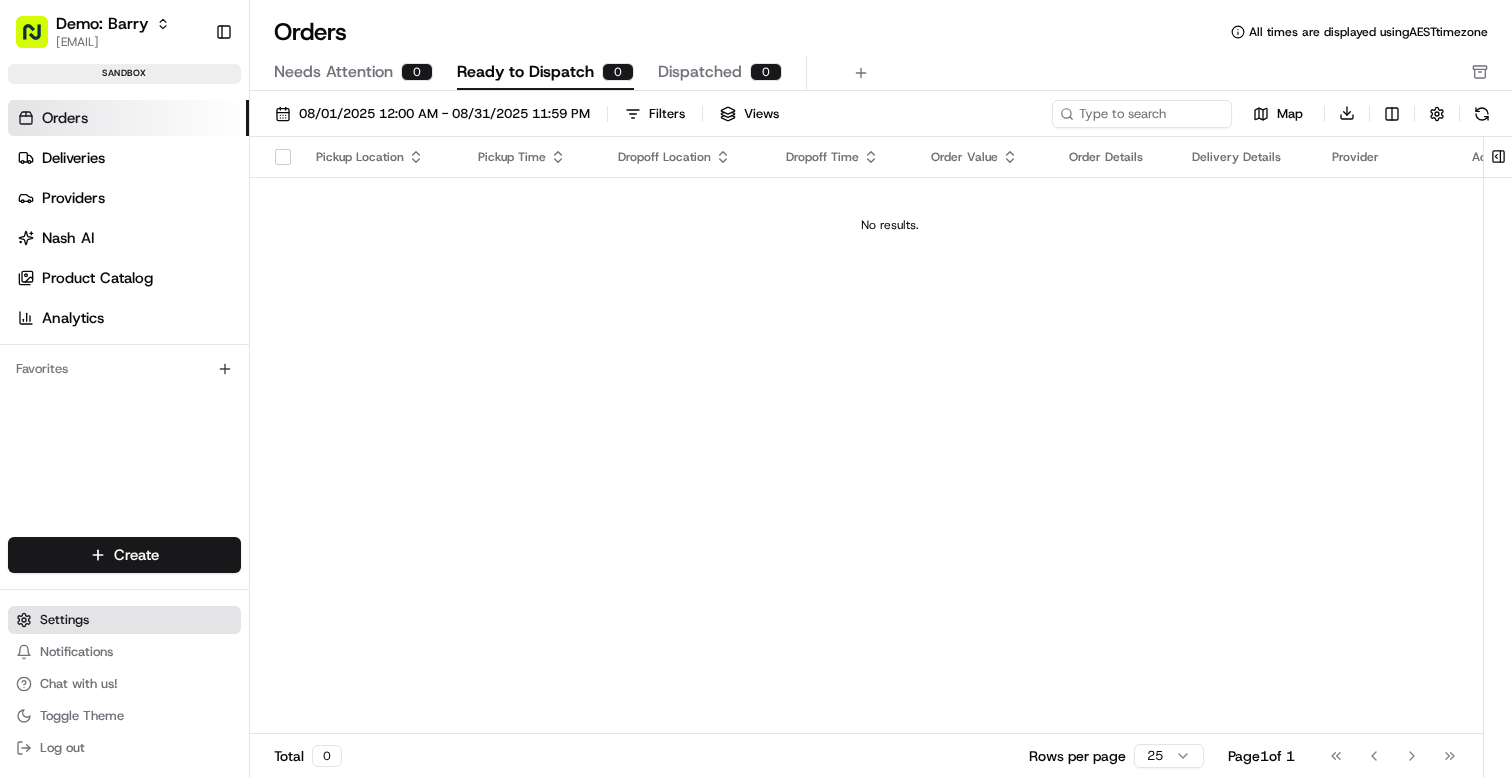 click on "Settings" at bounding box center (64, 620) 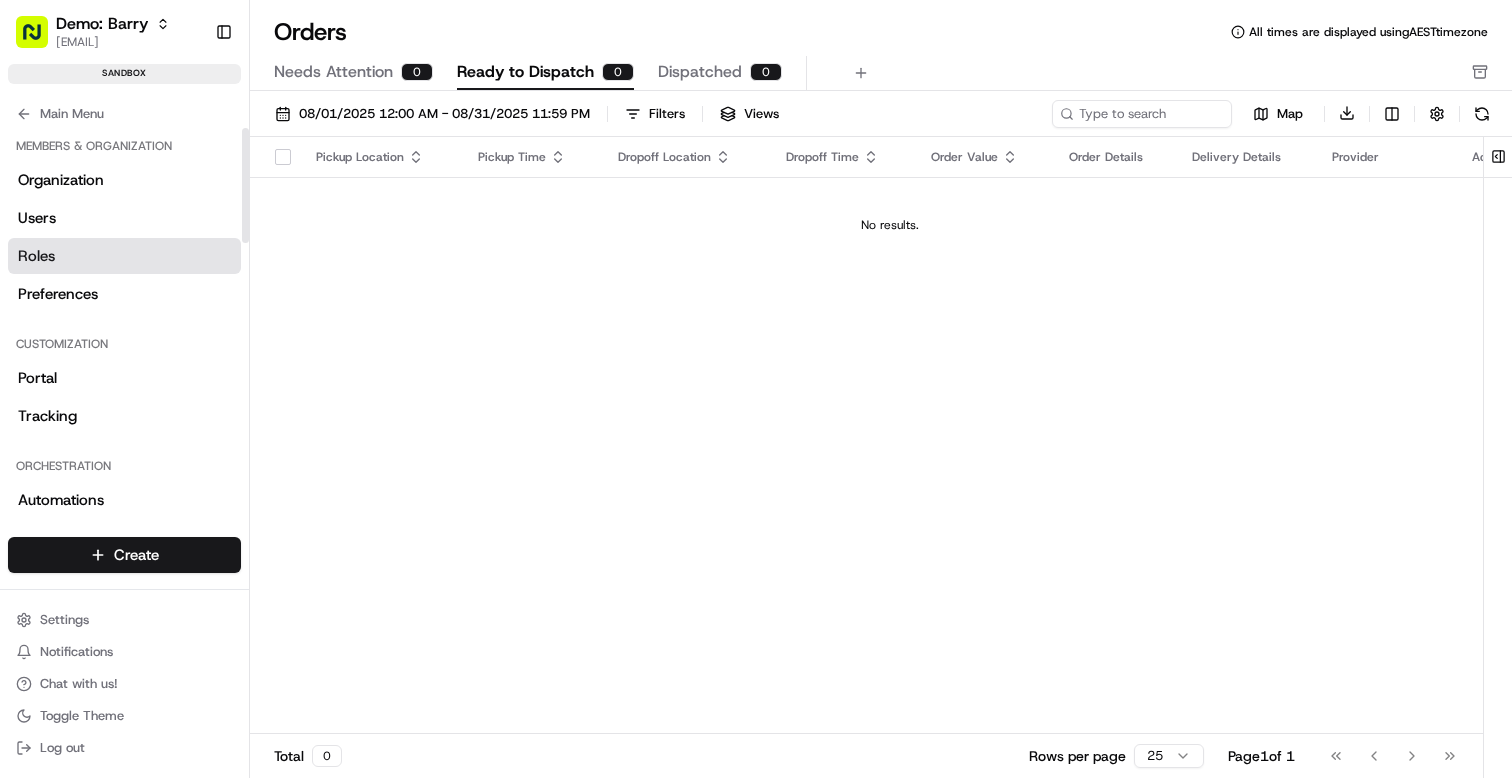 scroll, scrollTop: 0, scrollLeft: 0, axis: both 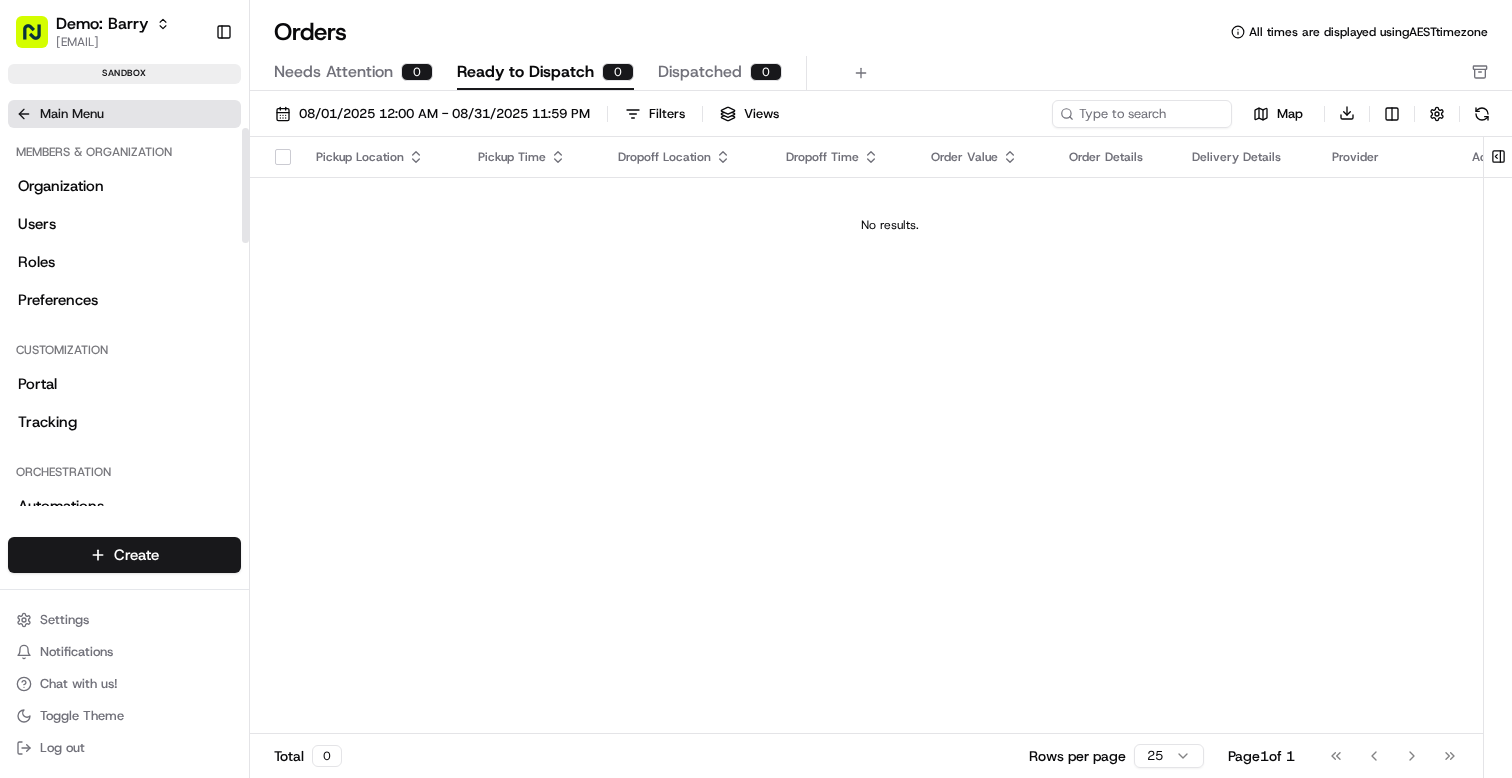 click on "Main Menu" at bounding box center [72, 114] 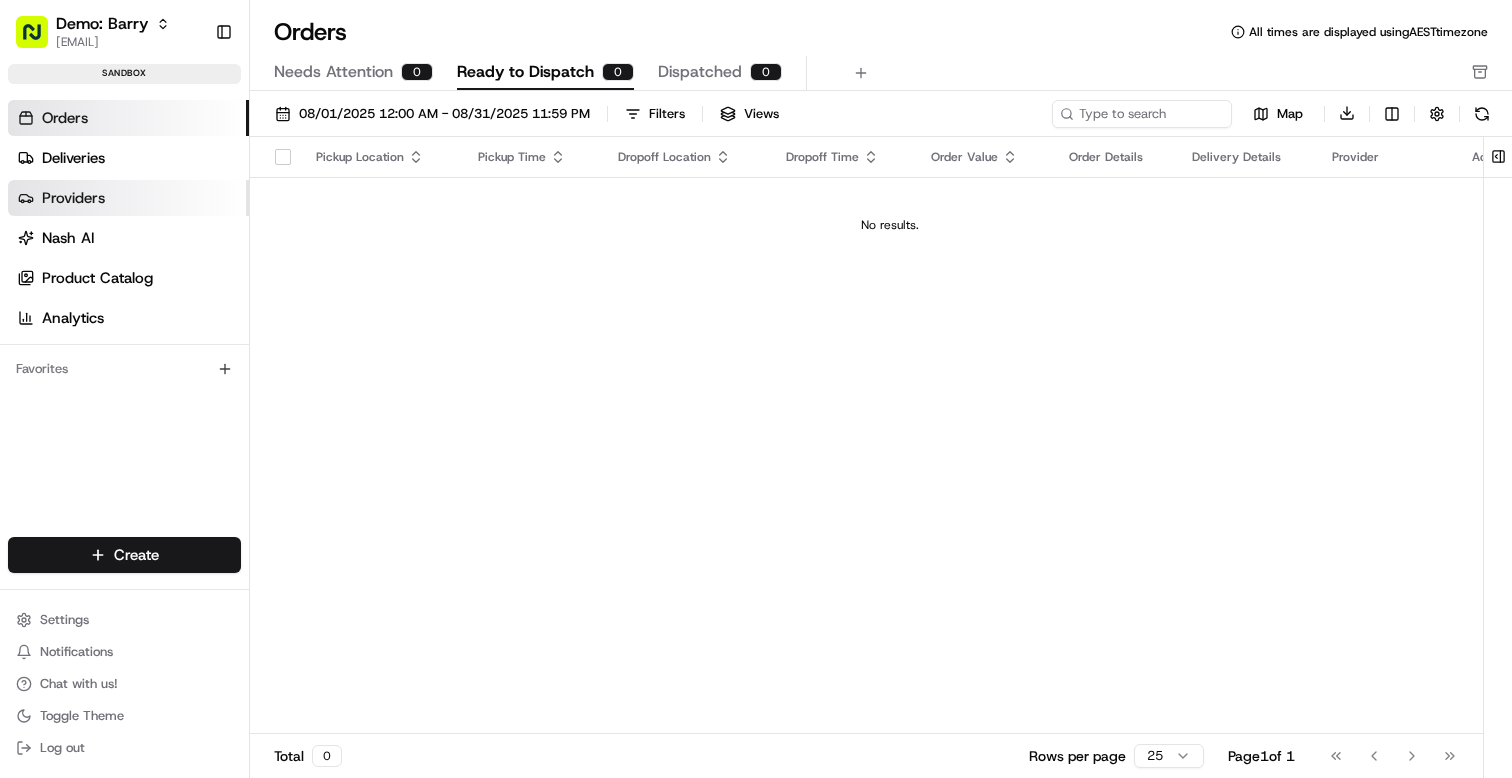 click on "Providers" at bounding box center [73, 198] 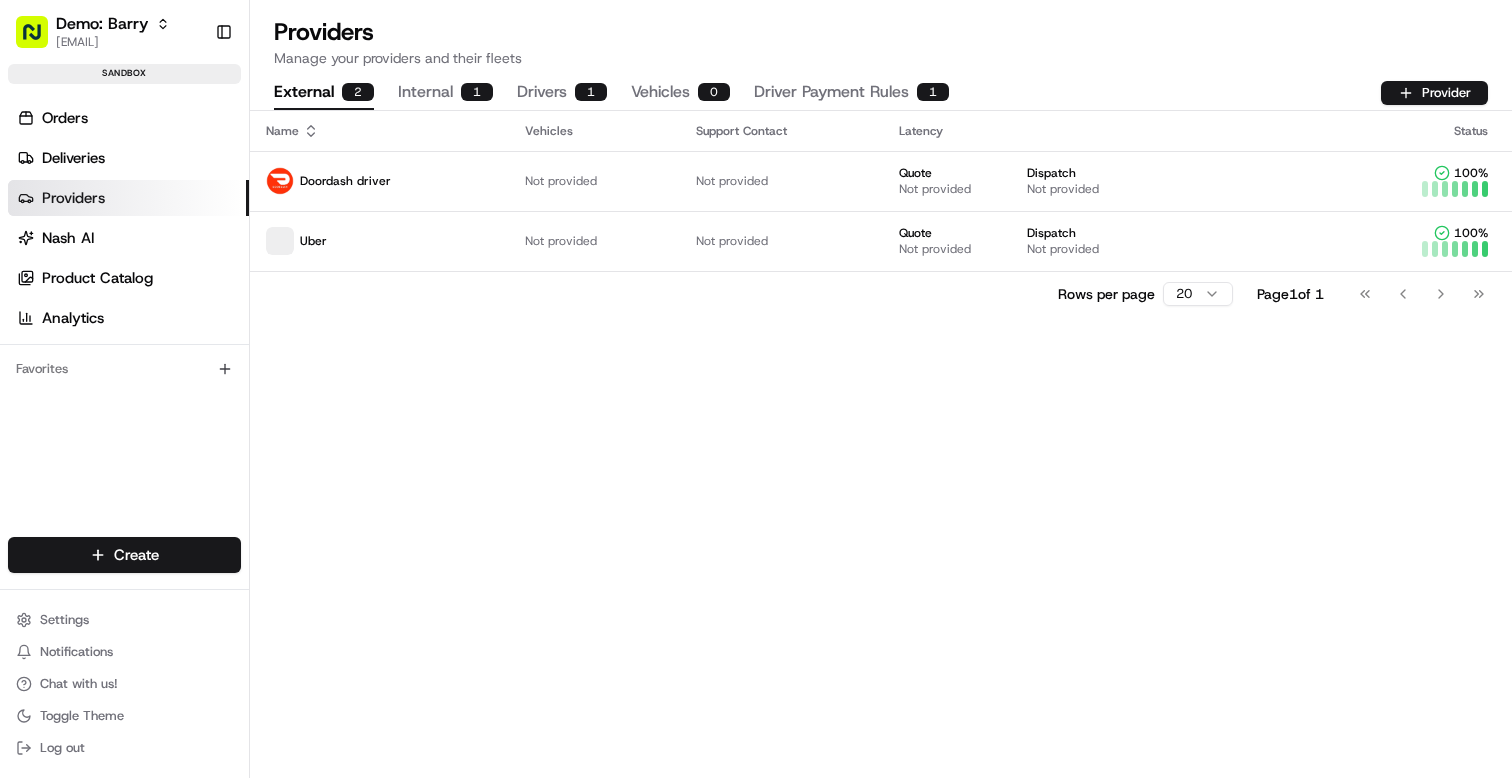 click on "Internal 1" at bounding box center (445, 93) 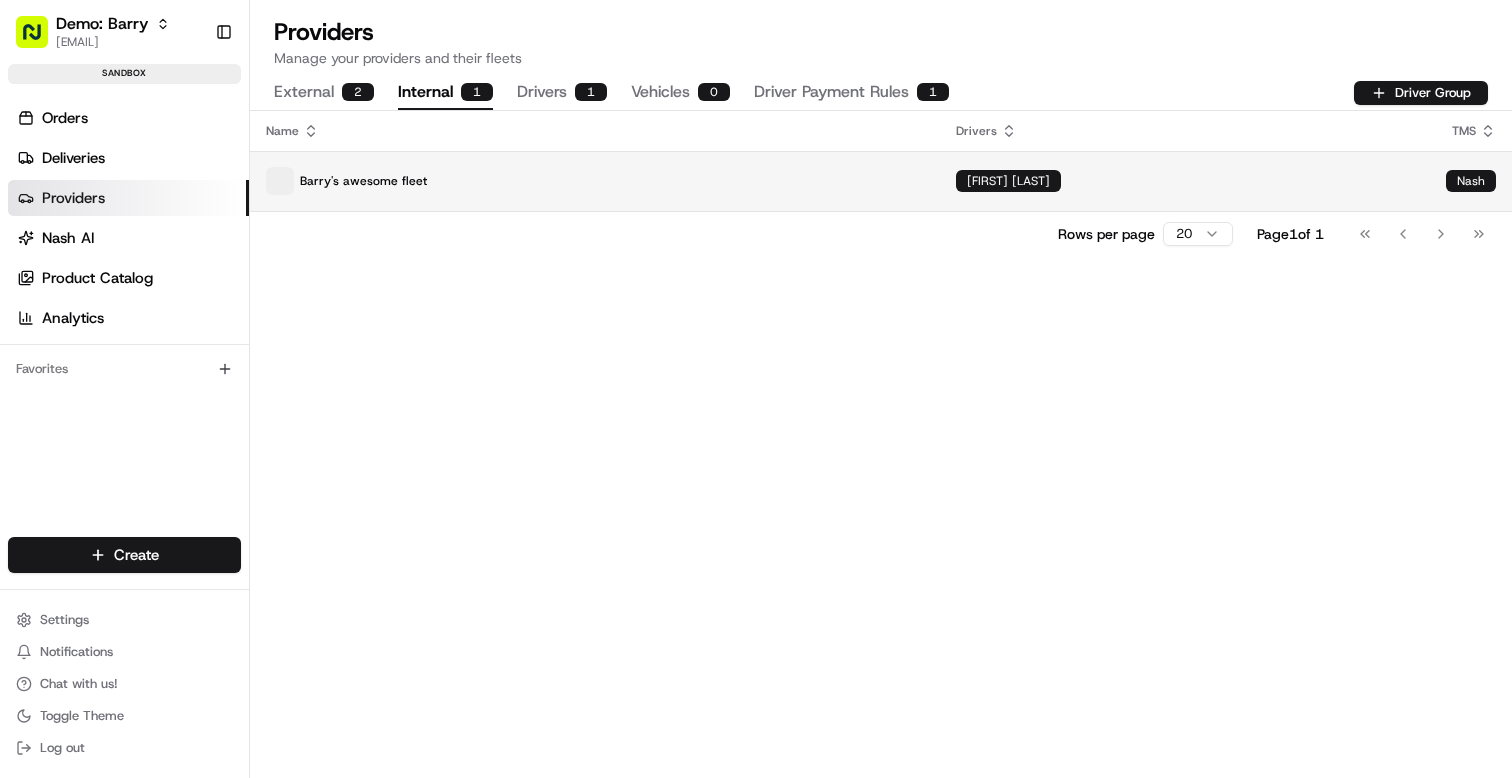 click on "Barry's awesome fleet" at bounding box center (595, 181) 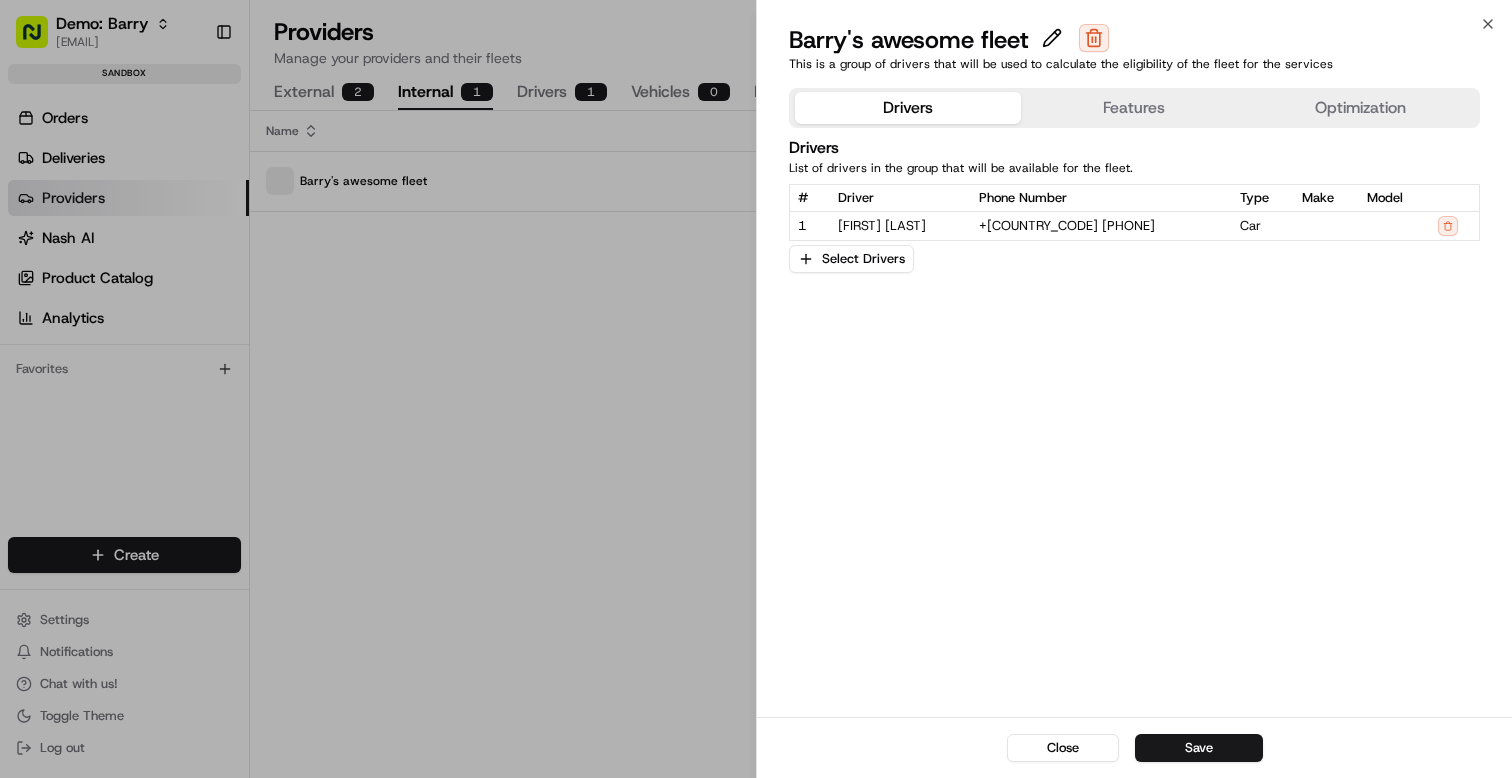 click on "Features" at bounding box center [1134, 108] 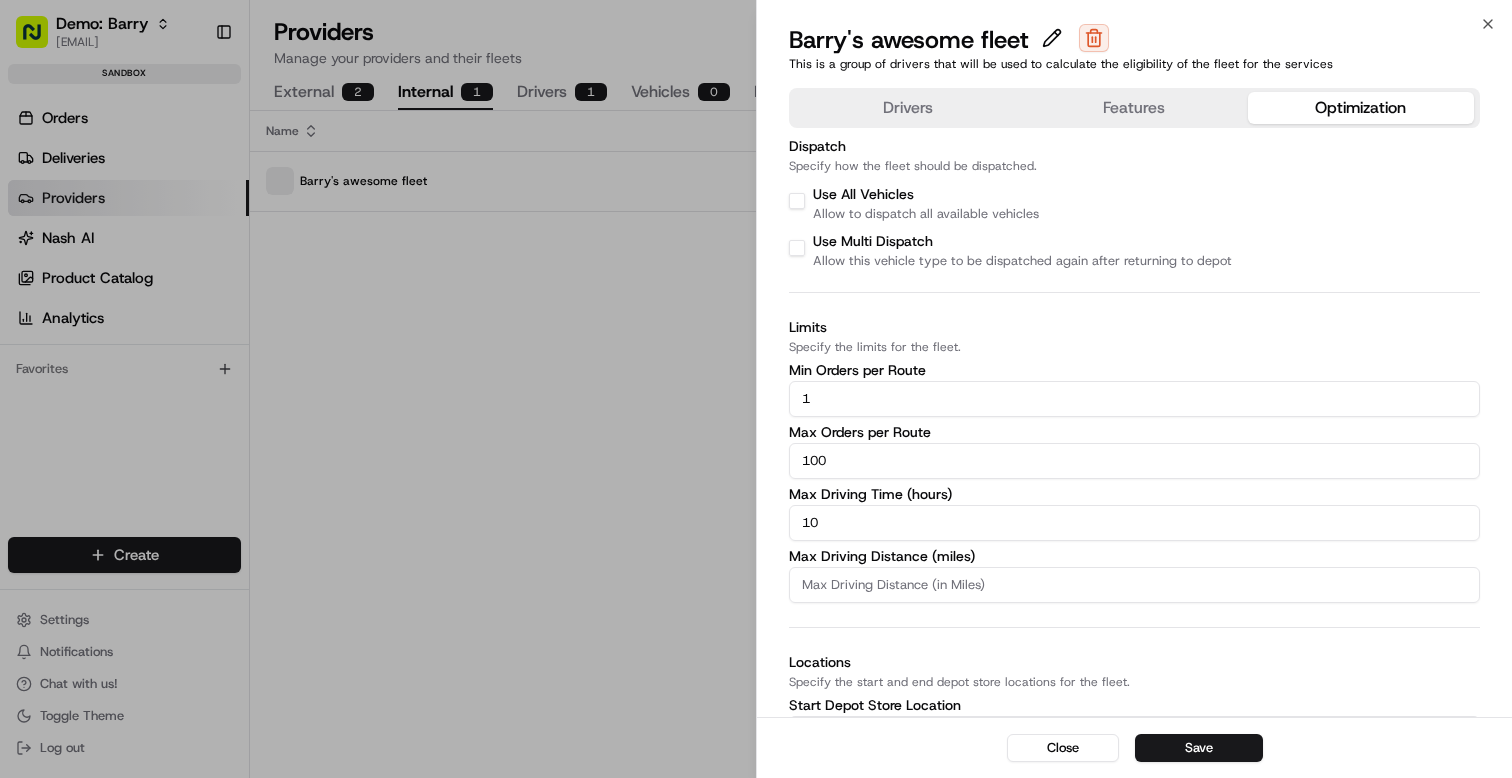 click on "Optimization" at bounding box center (1361, 108) 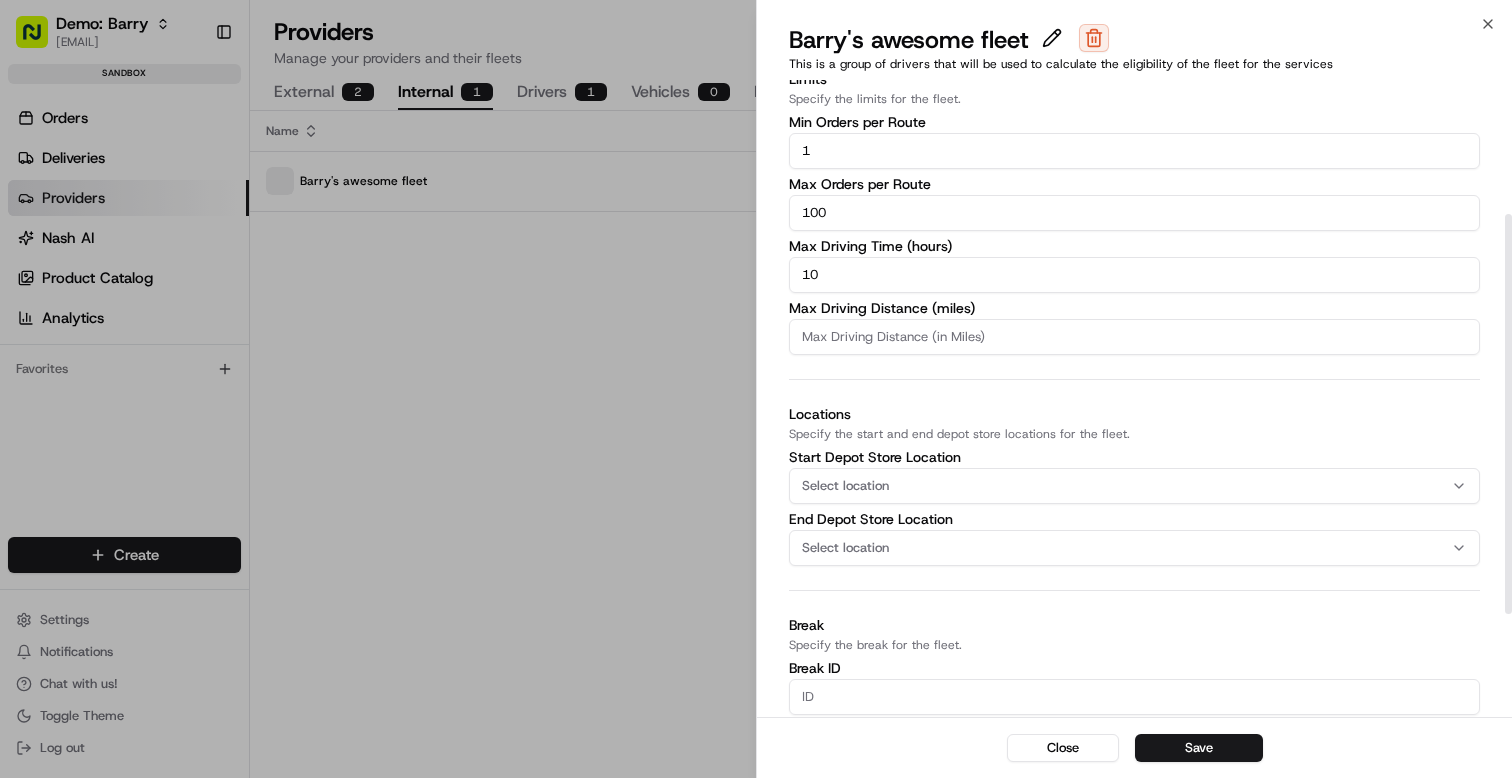 scroll, scrollTop: 0, scrollLeft: 0, axis: both 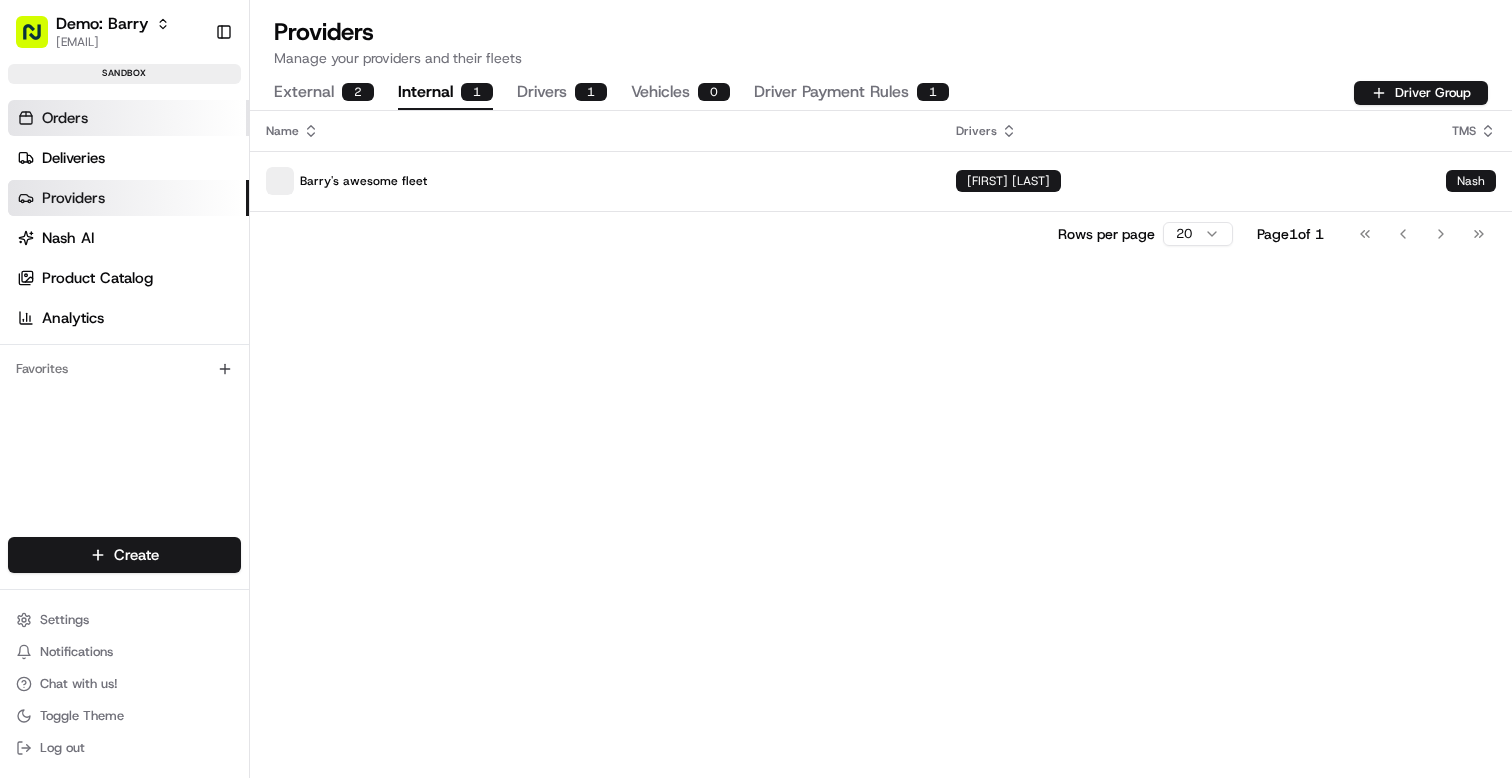 click on "Orders" at bounding box center (65, 118) 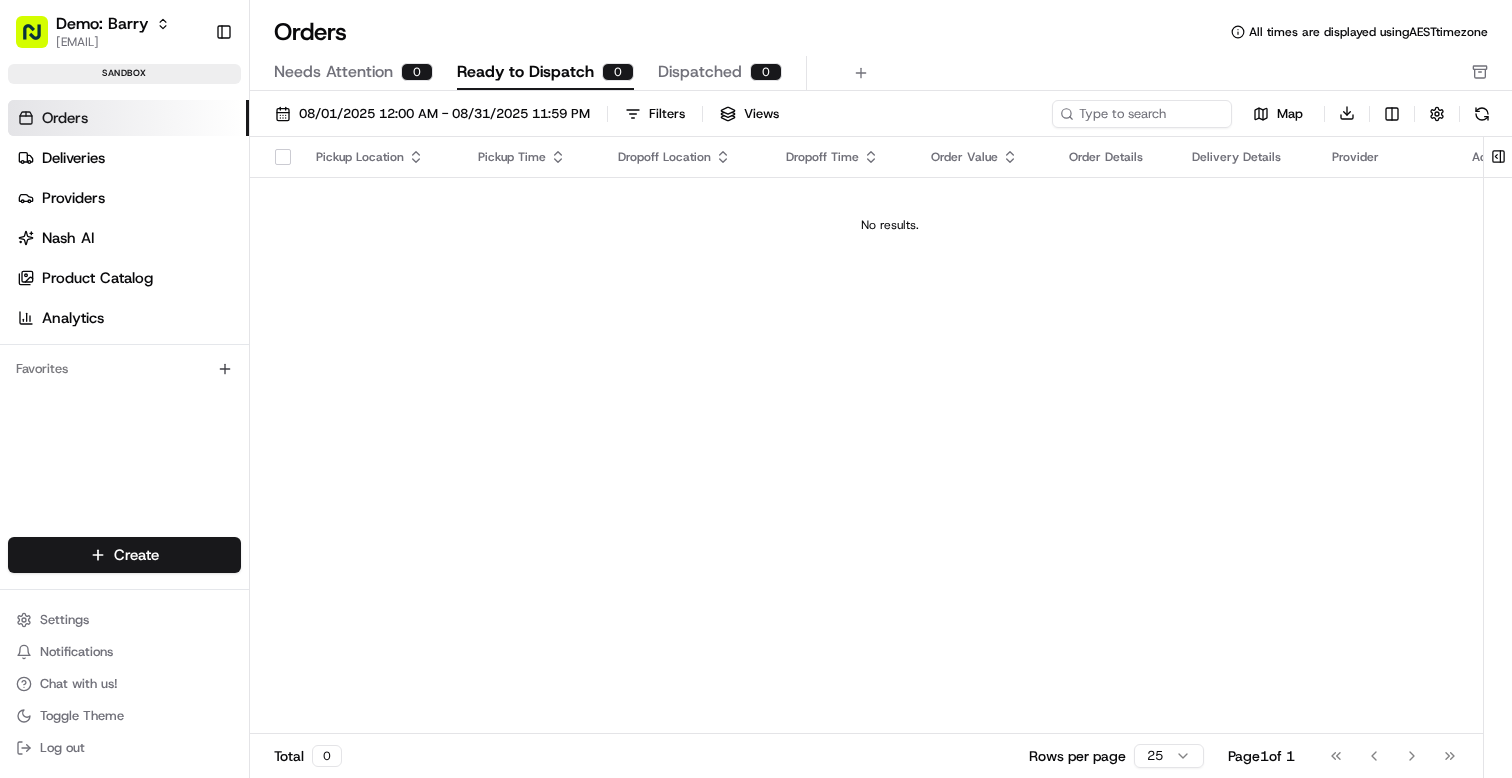 click on "08/01/2025 12:00 AM - 08/31/2025 11:59 PM" at bounding box center [432, 114] 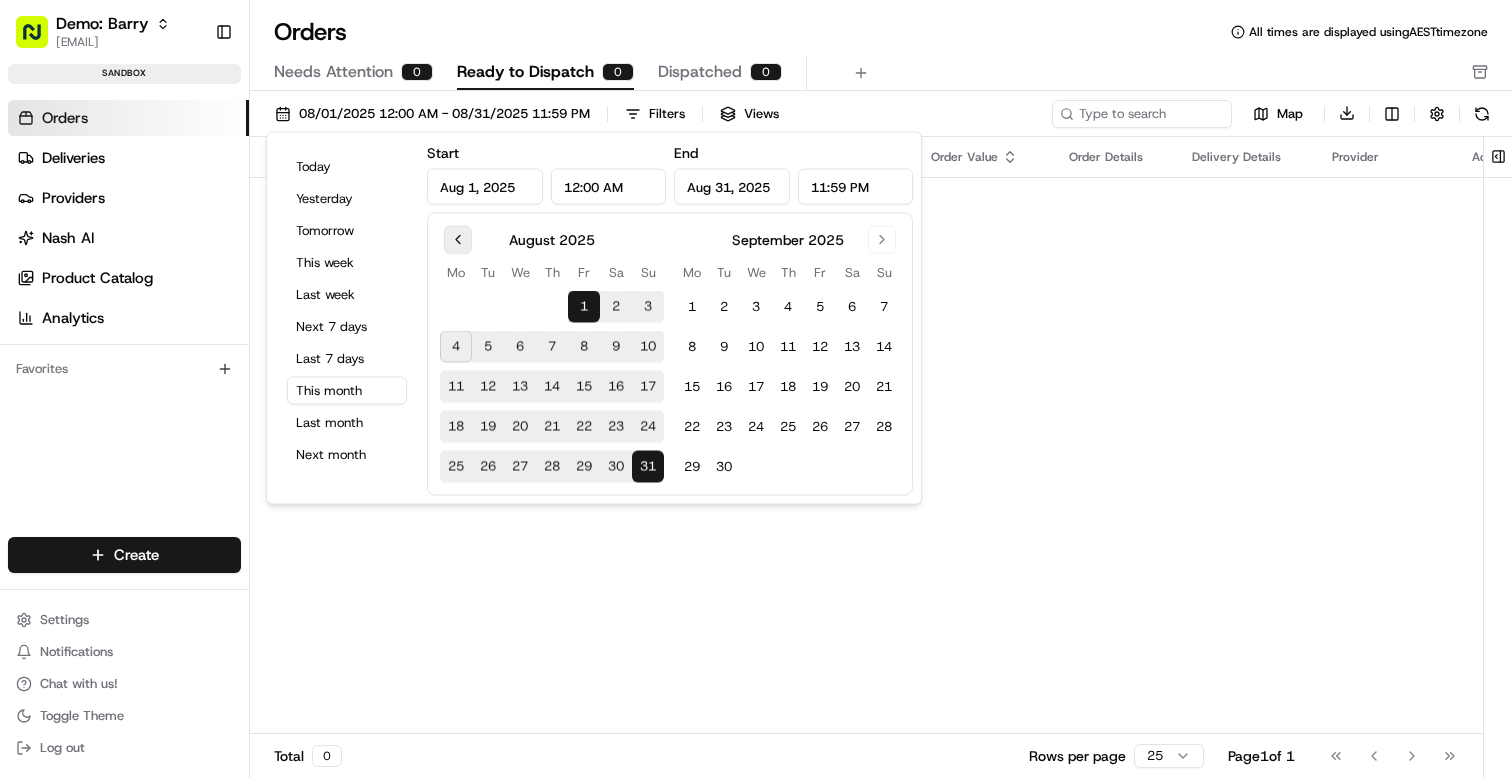 click at bounding box center (458, 240) 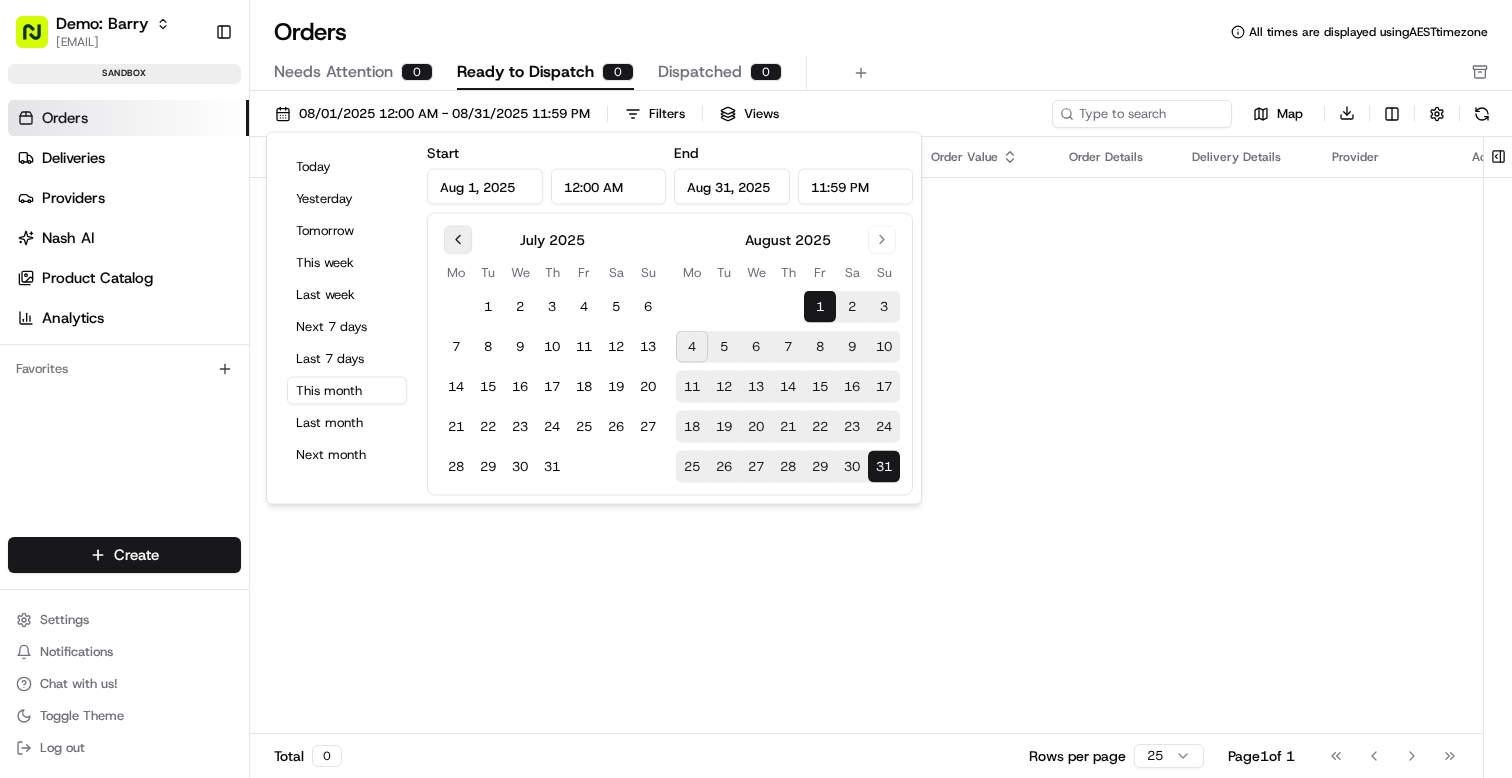 click at bounding box center (458, 240) 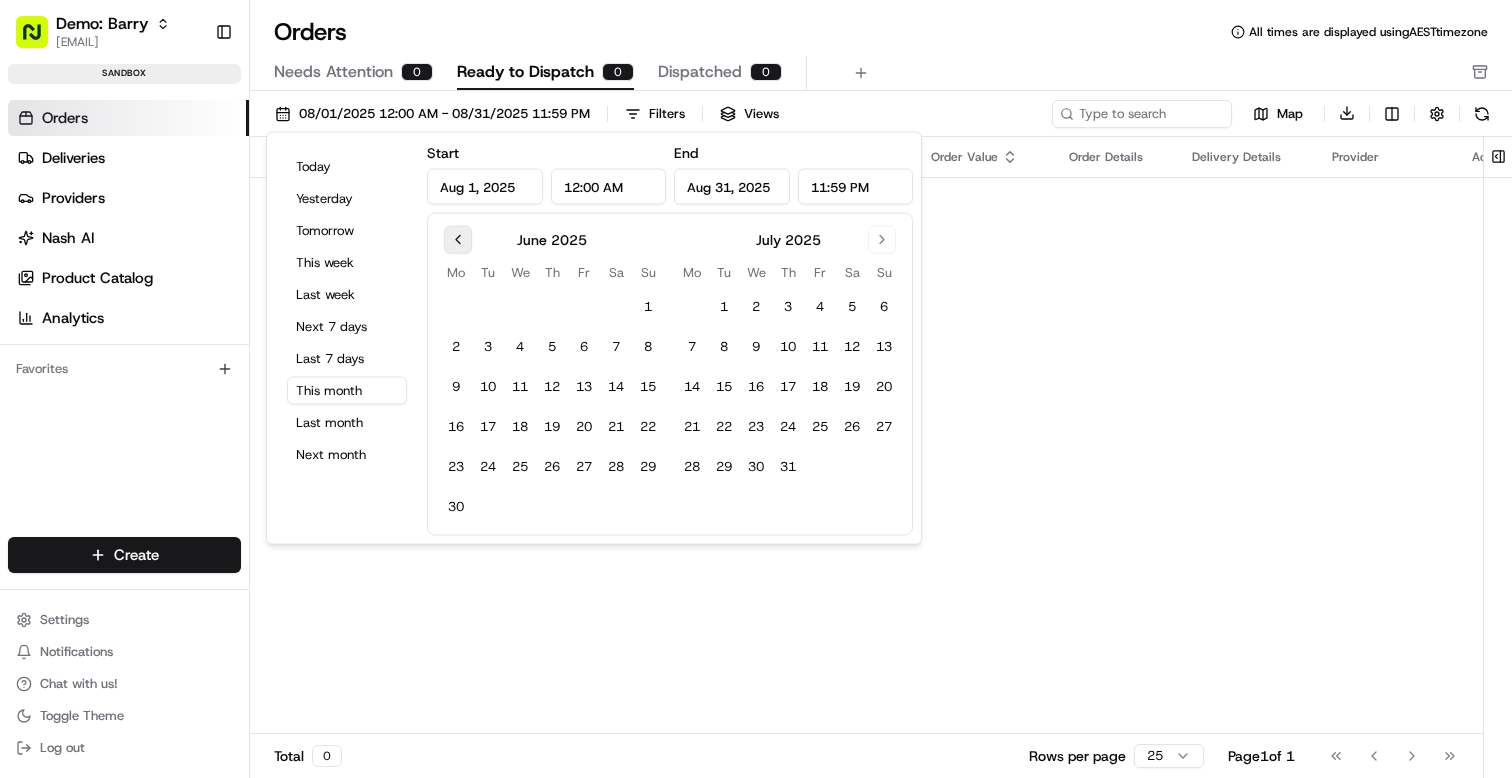 click at bounding box center [458, 240] 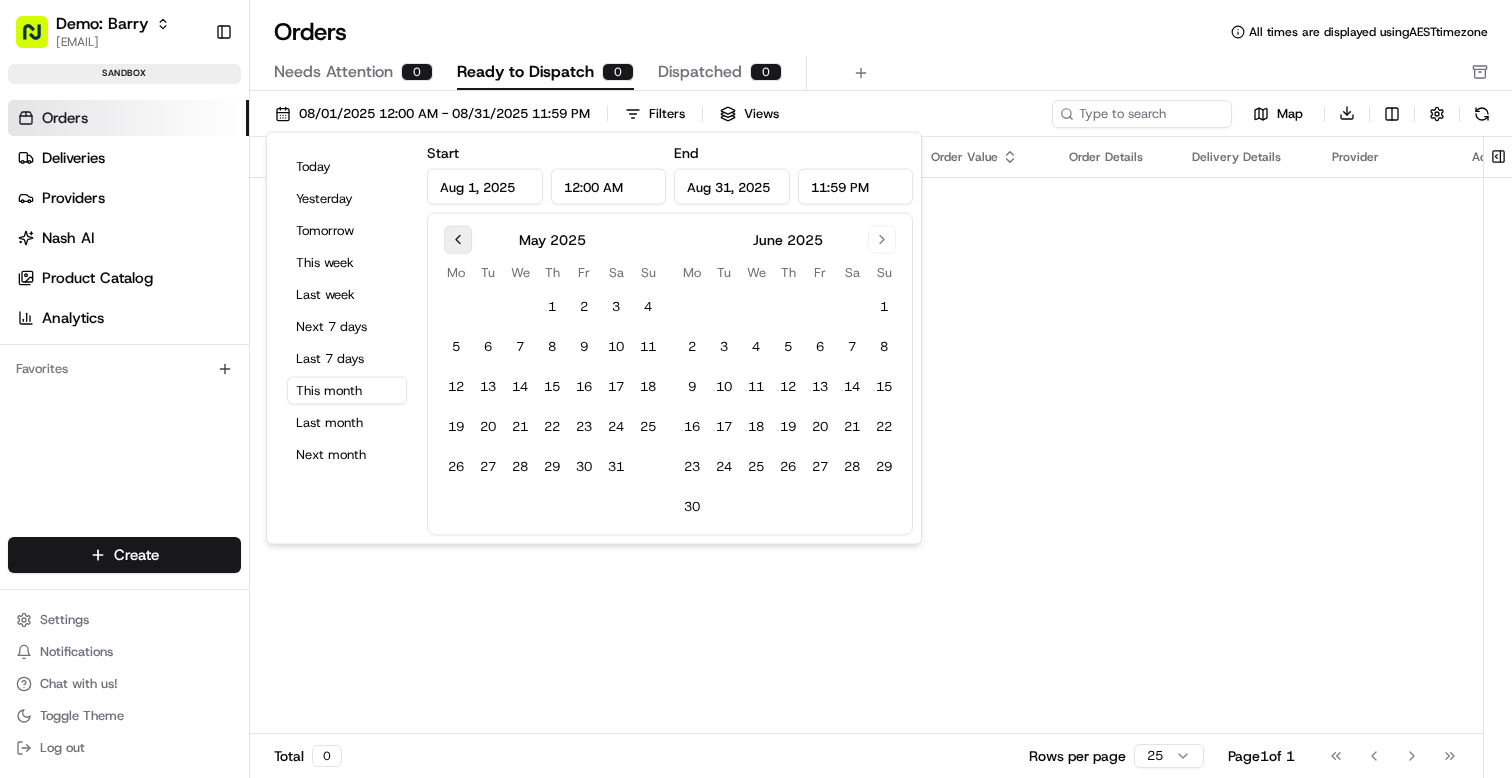 click at bounding box center (458, 240) 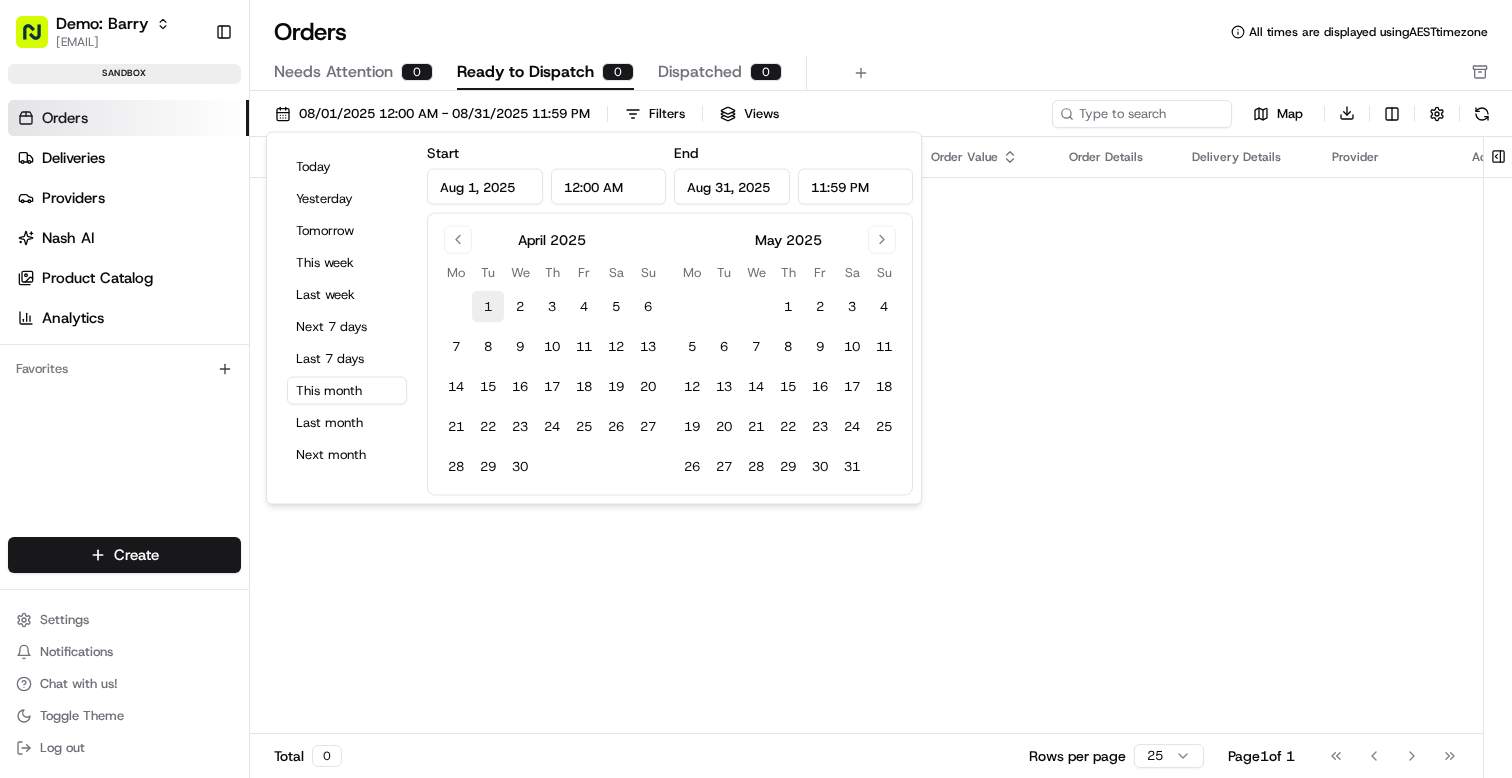 click on "1" at bounding box center (488, 307) 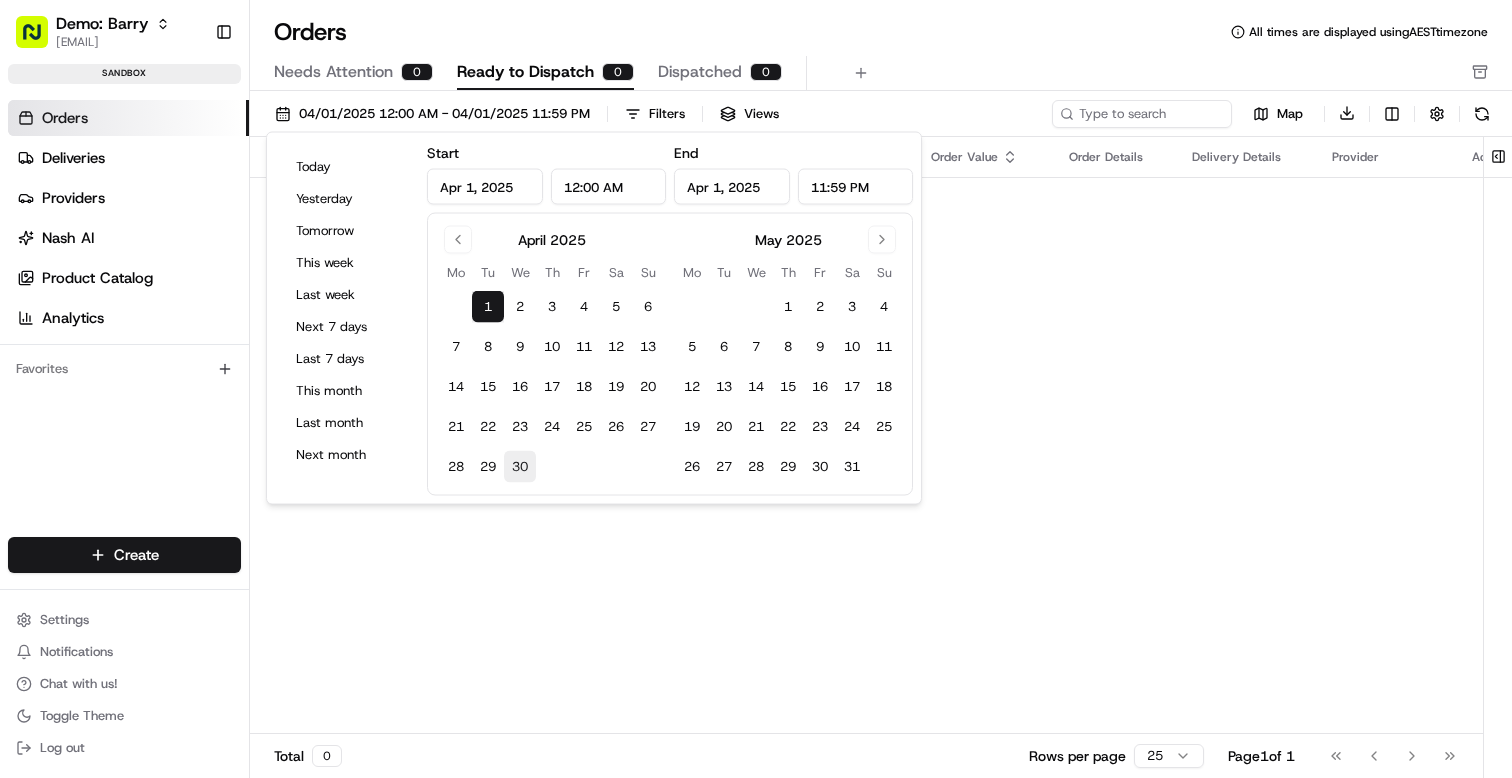 click on "30" at bounding box center [520, 467] 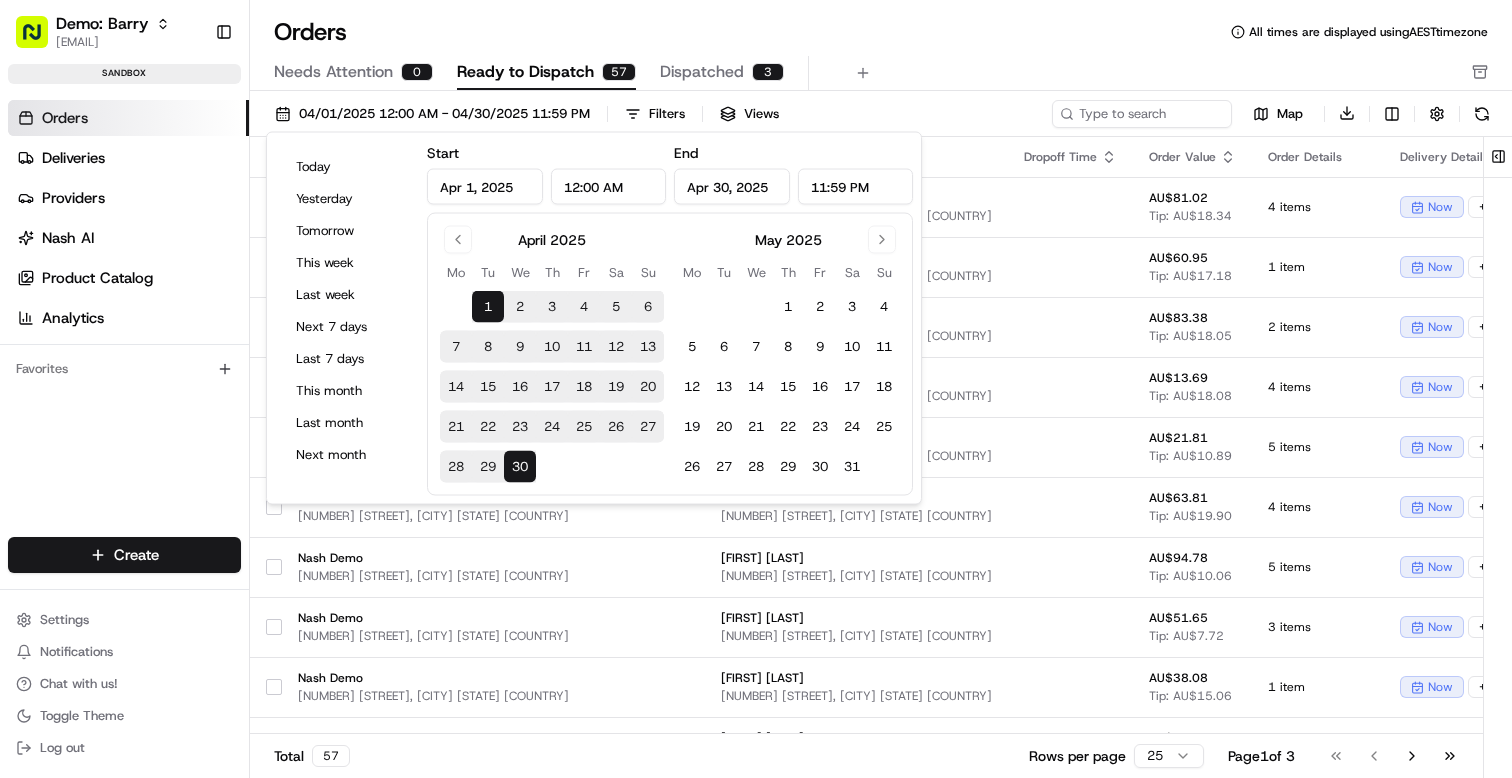 drag, startPoint x: 972, startPoint y: 95, endPoint x: 988, endPoint y: 116, distance: 26.400757 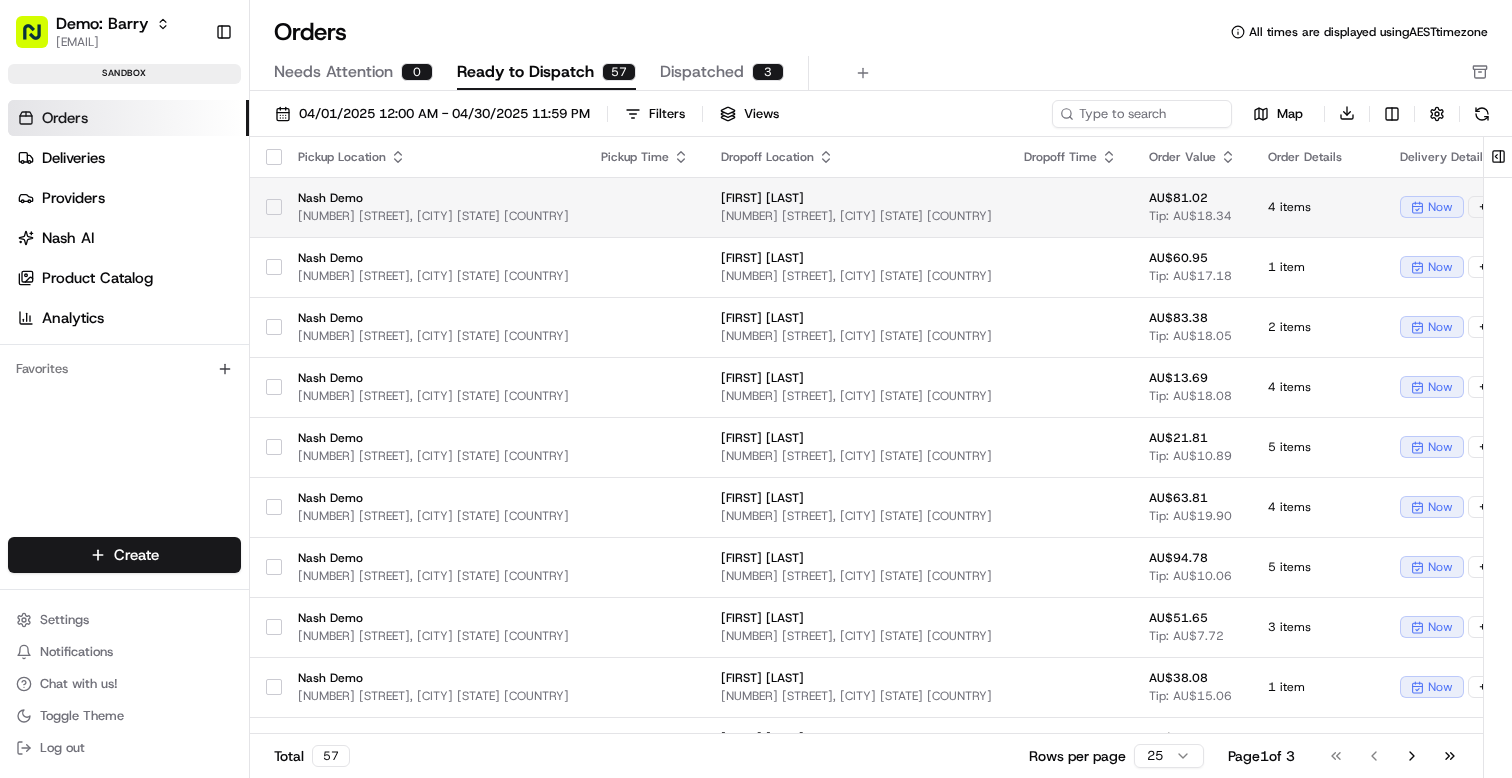 click on "[FIRST] [LAST] [NUMBER] [STREET], [CITY] [STATE] [COUNTRY]" at bounding box center (856, 207) 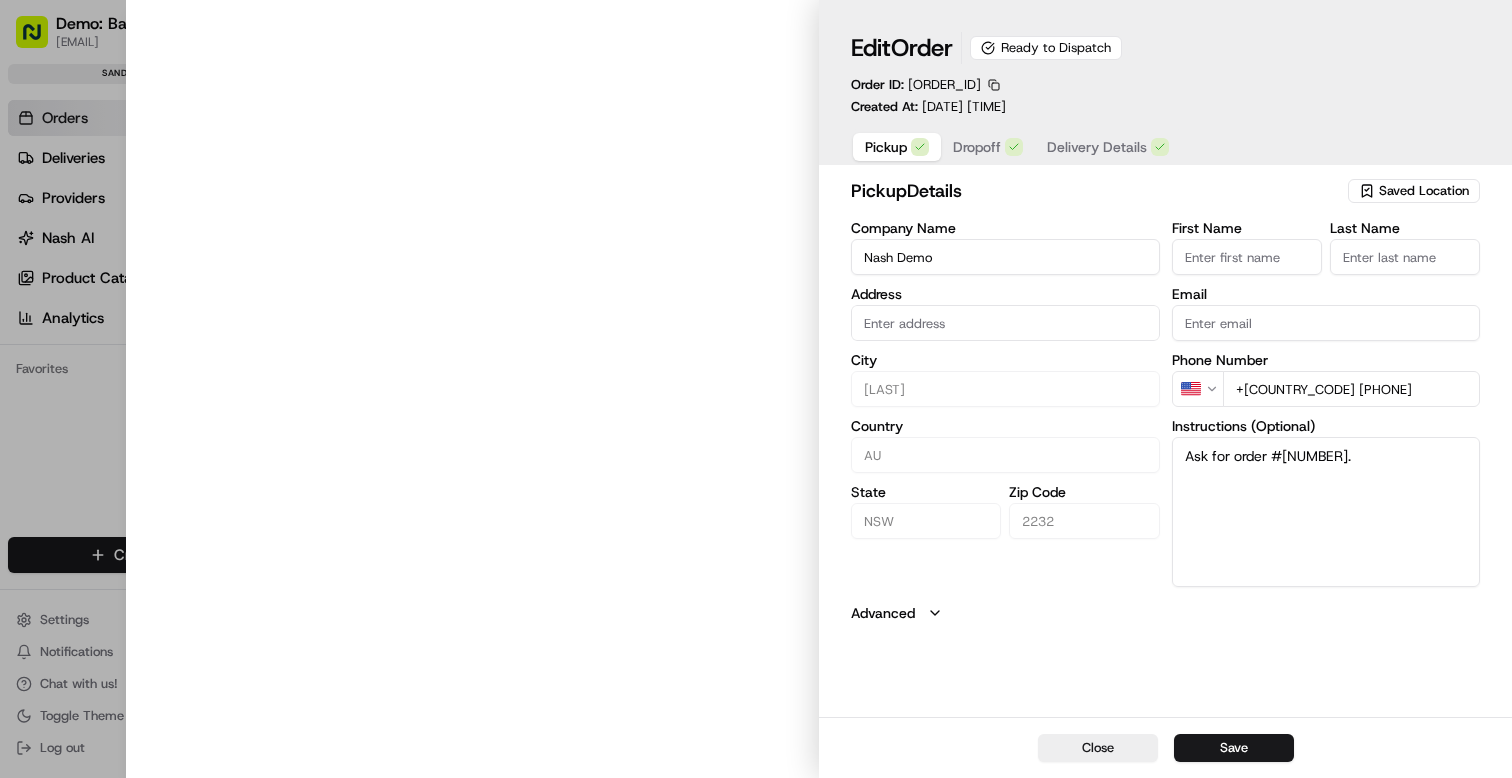 type on "[NUMBER] [STREET], [CITY] [STATE] [COUNTRY]" 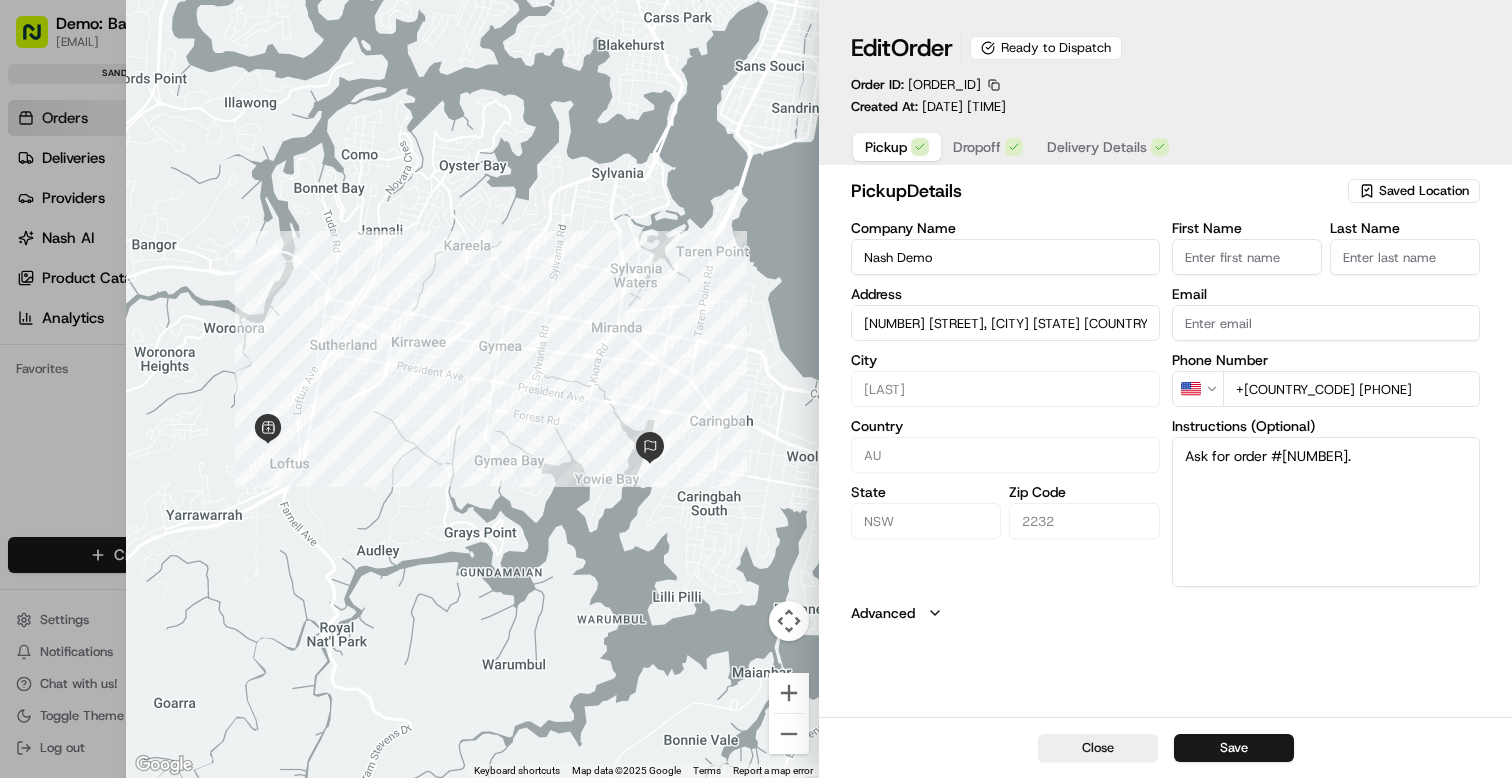 type 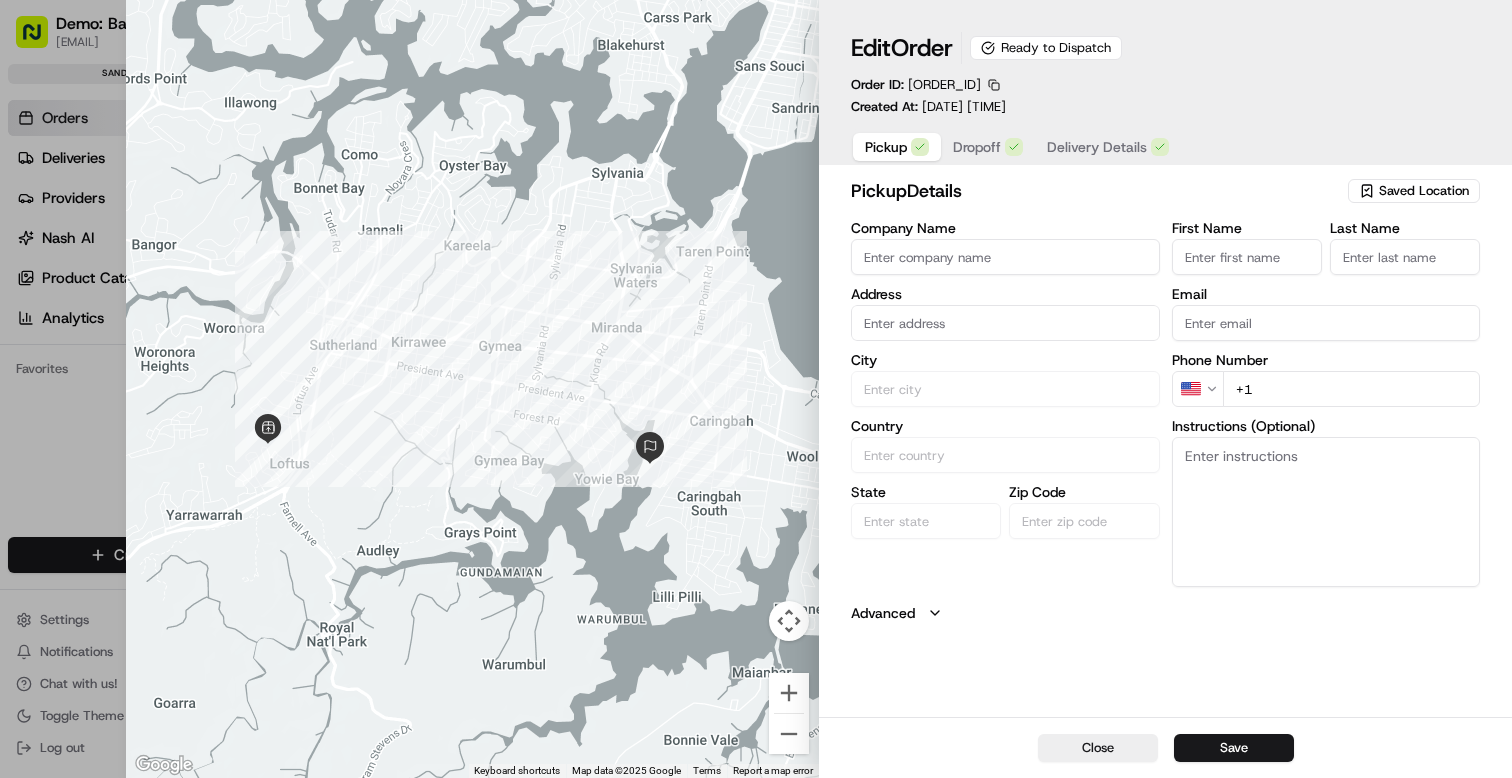 click at bounding box center (756, 389) 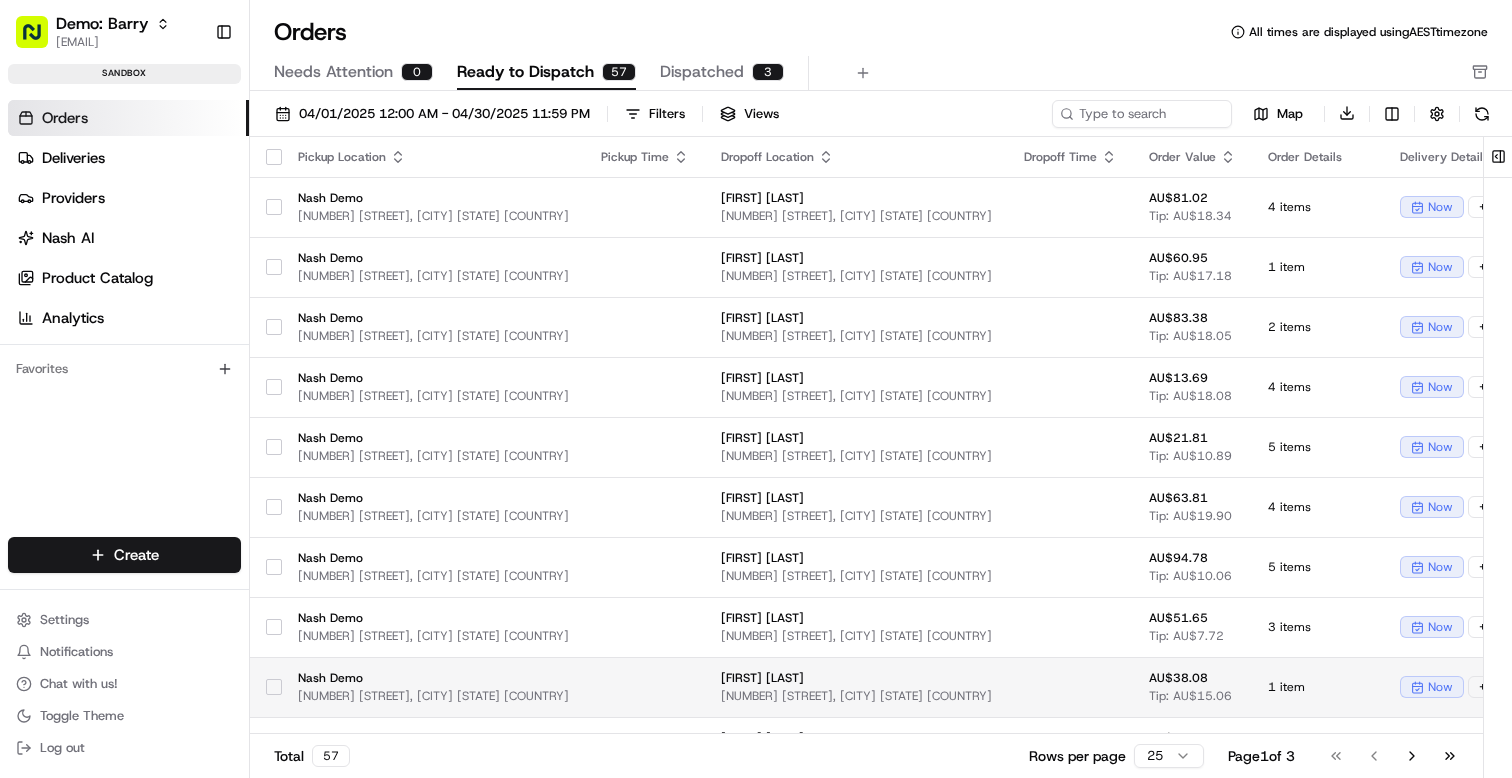 drag, startPoint x: 668, startPoint y: 726, endPoint x: 959, endPoint y: 715, distance: 291.20782 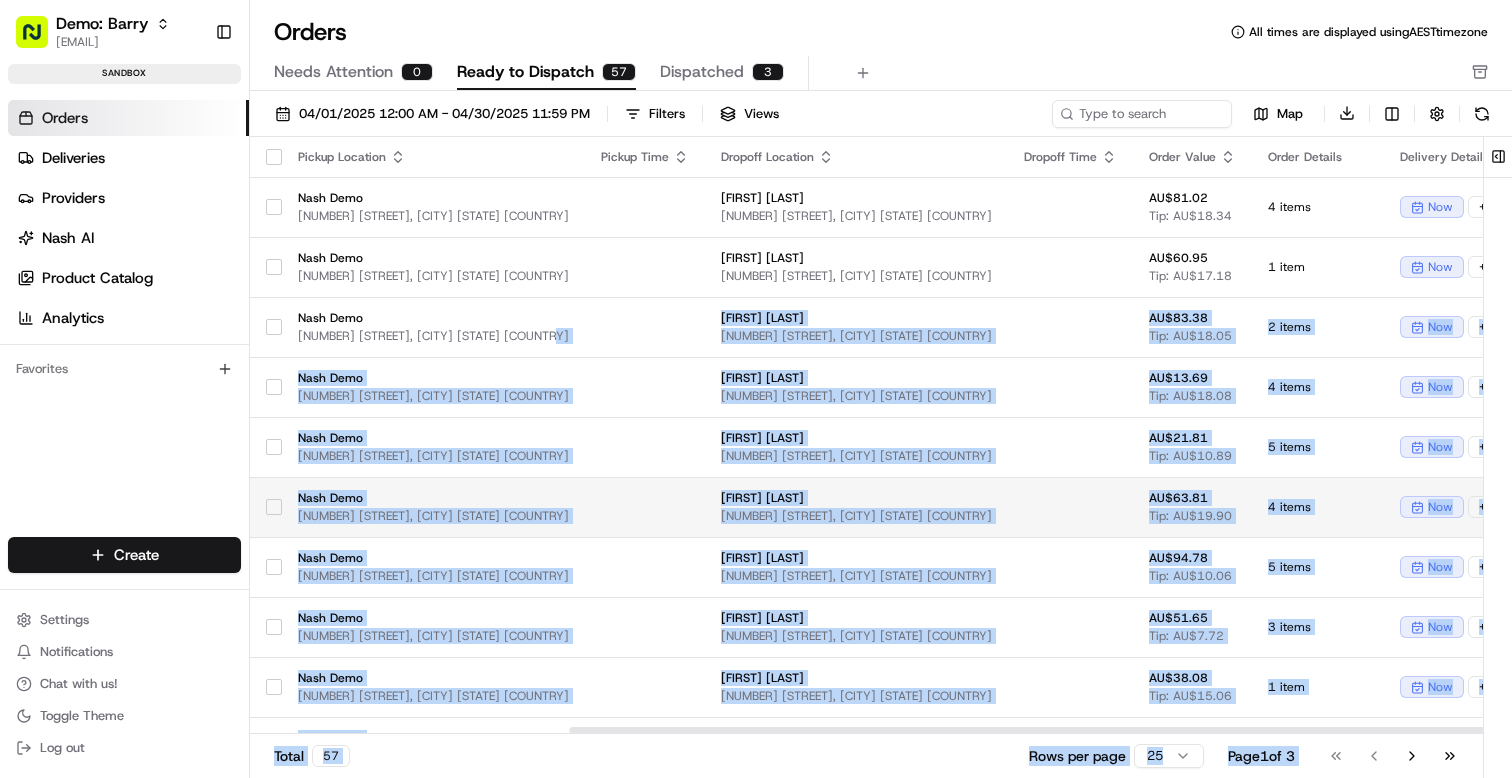 scroll, scrollTop: 0, scrollLeft: 430, axis: horizontal 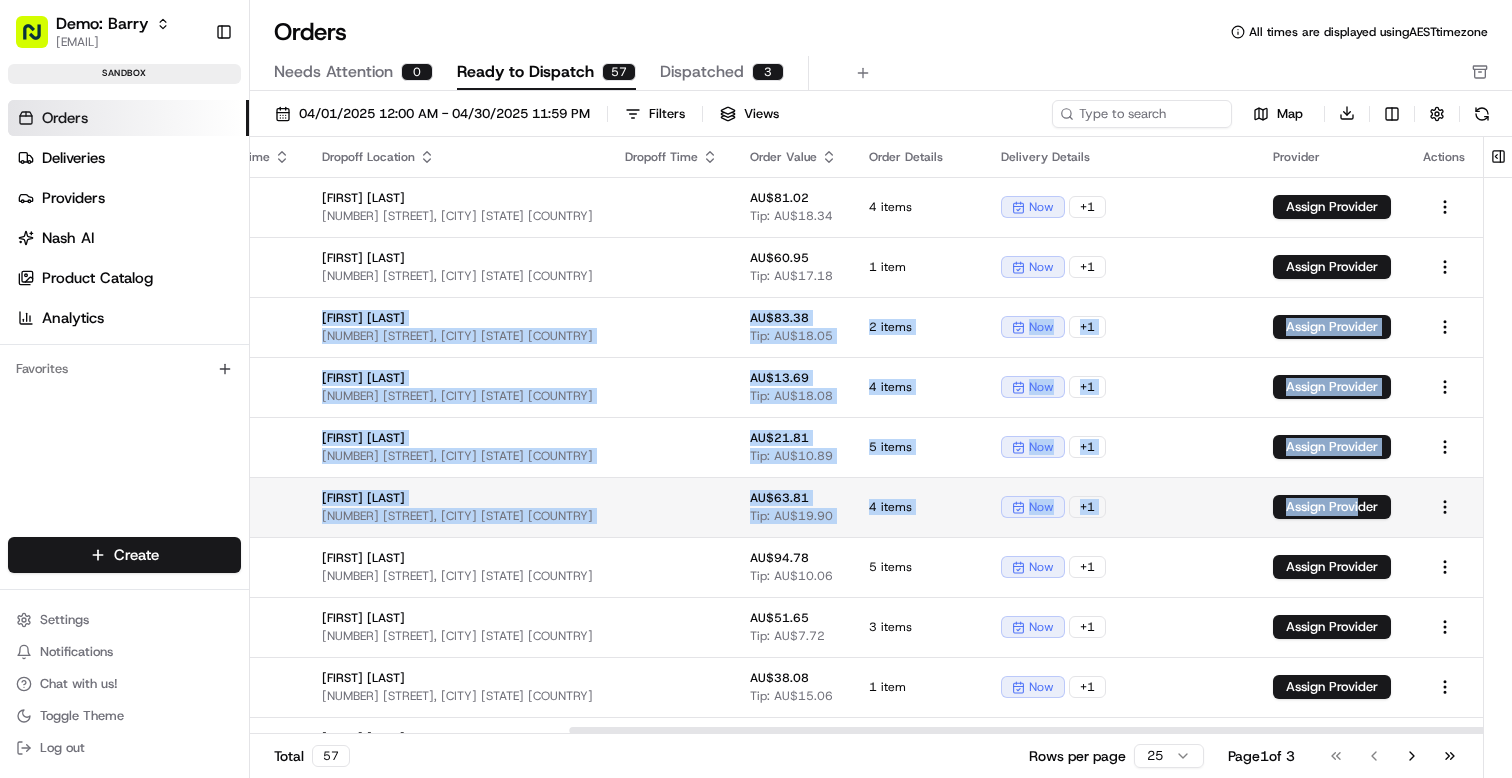 drag, startPoint x: 502, startPoint y: 346, endPoint x: 1367, endPoint y: 484, distance: 875.9389 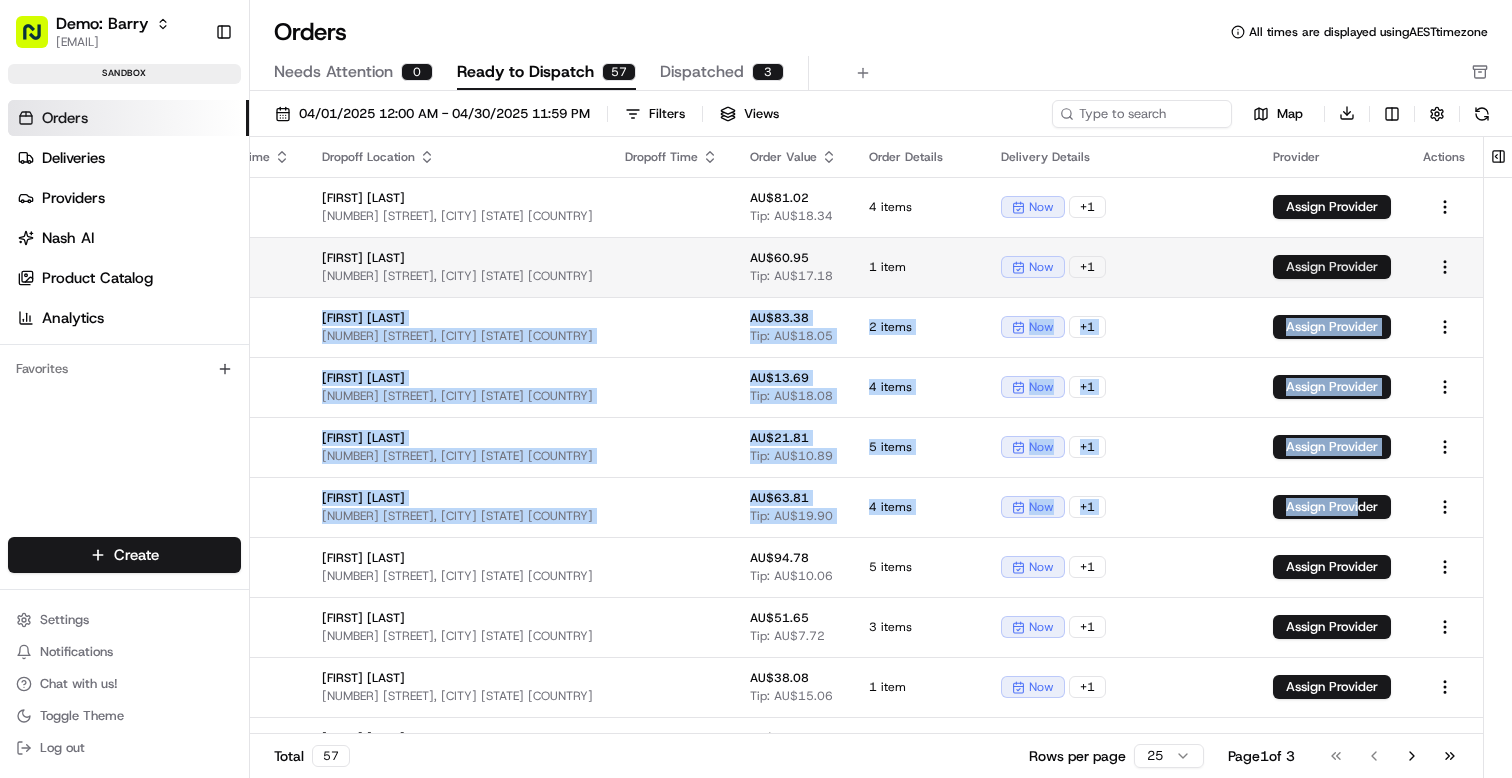 click on "Assign Provider" at bounding box center (1332, 267) 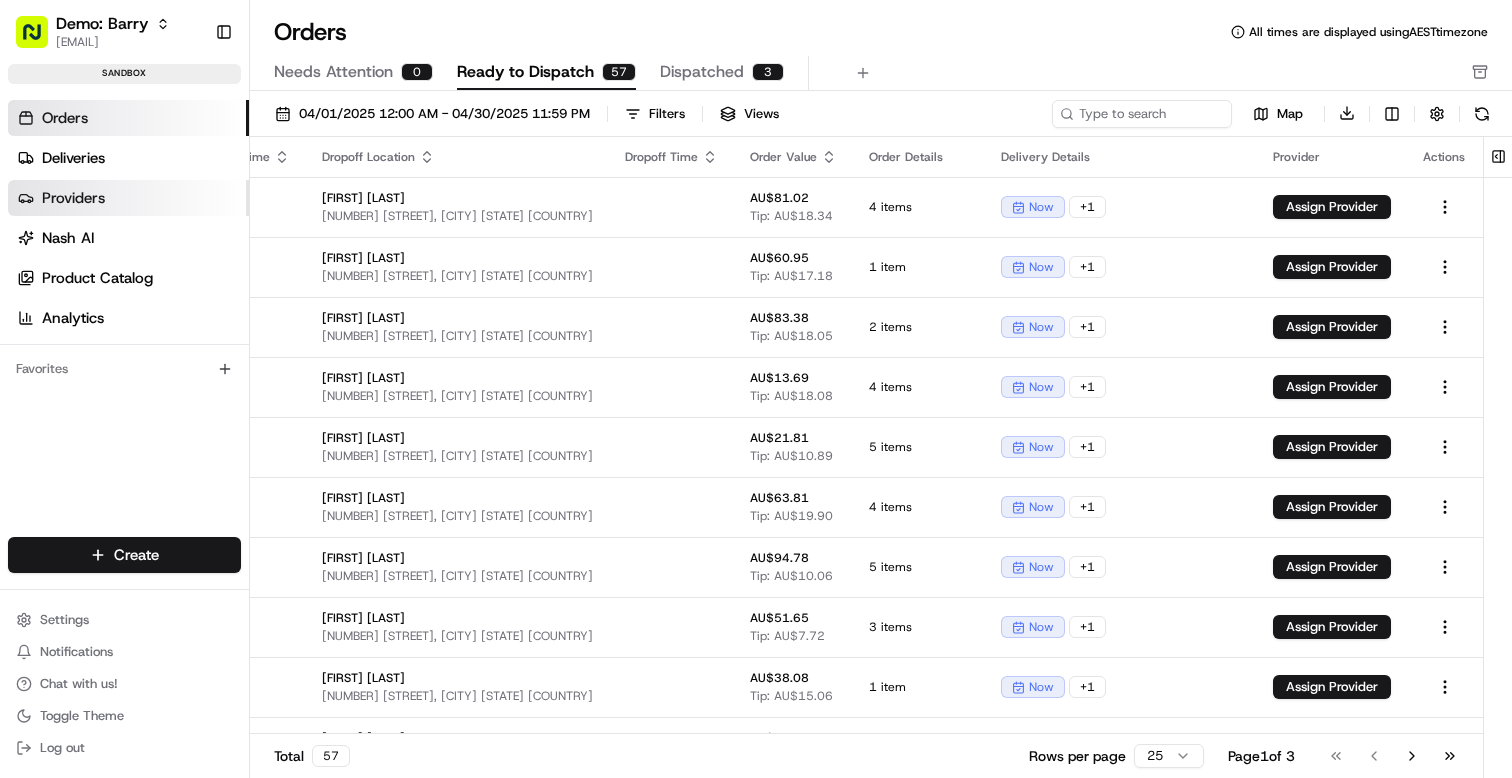 click on "Providers" at bounding box center (128, 198) 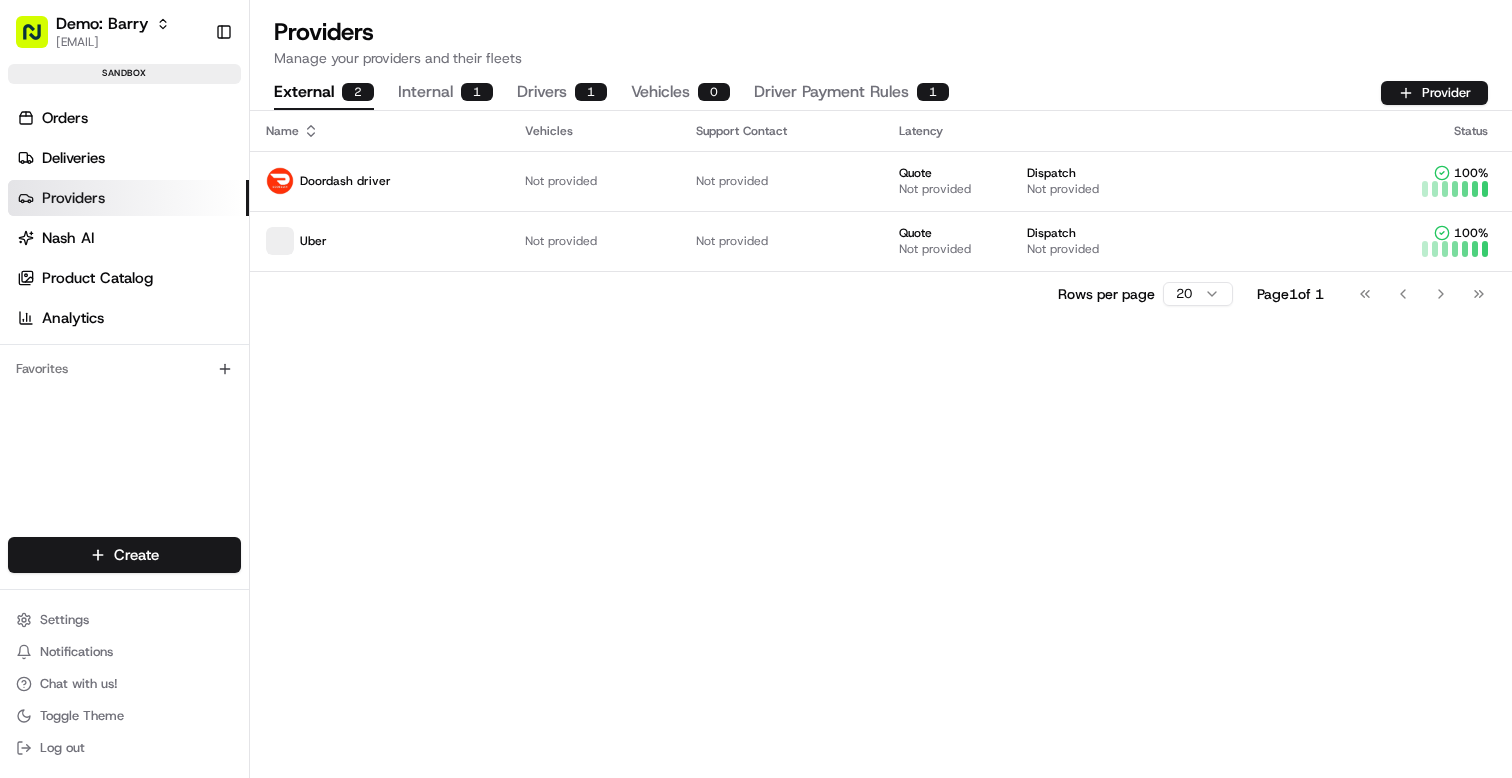 click on "External 2 Internal 1 Drivers 1 Vehicles 0 Driver Payment Rules 1" at bounding box center [611, 93] 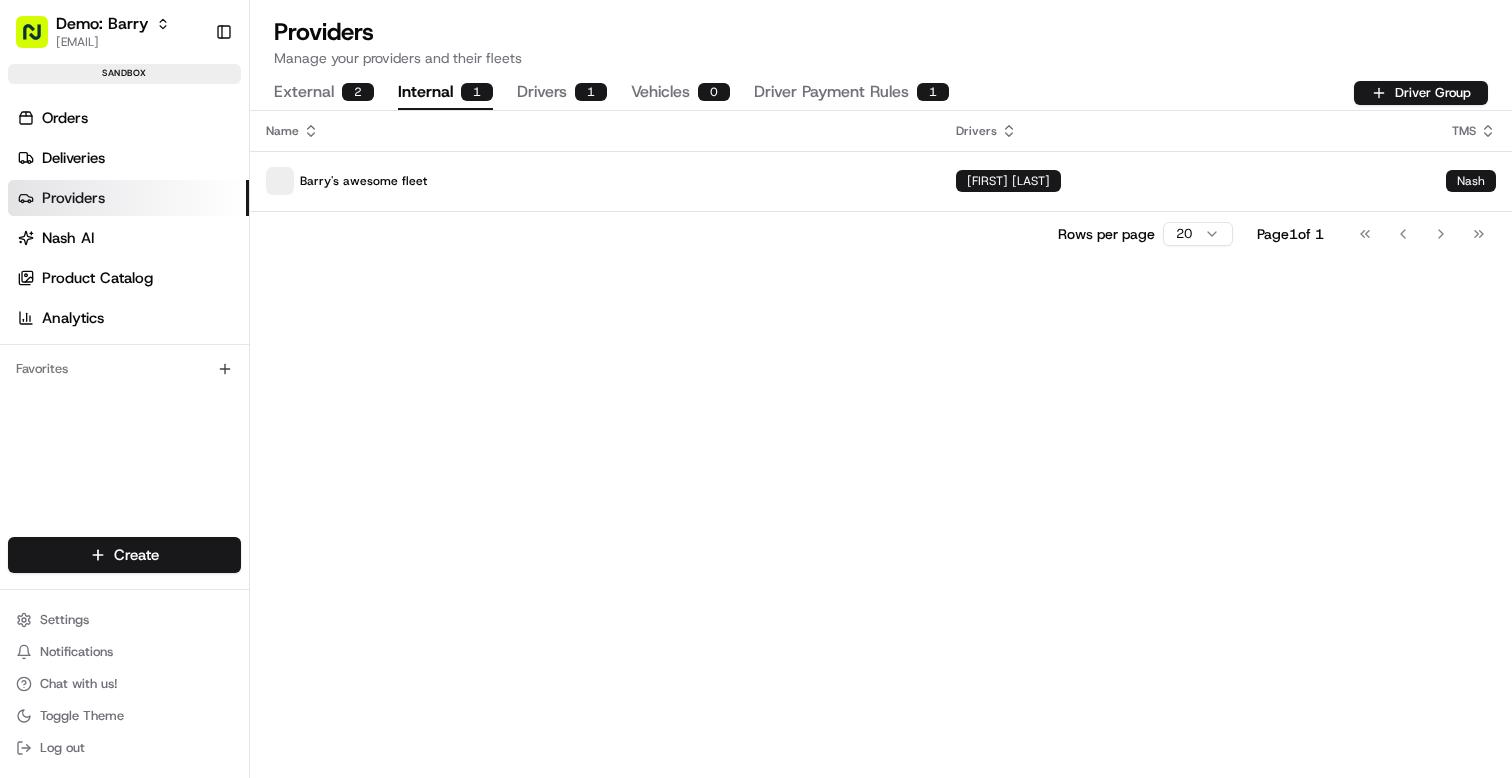 click on "Internal 1" at bounding box center (445, 93) 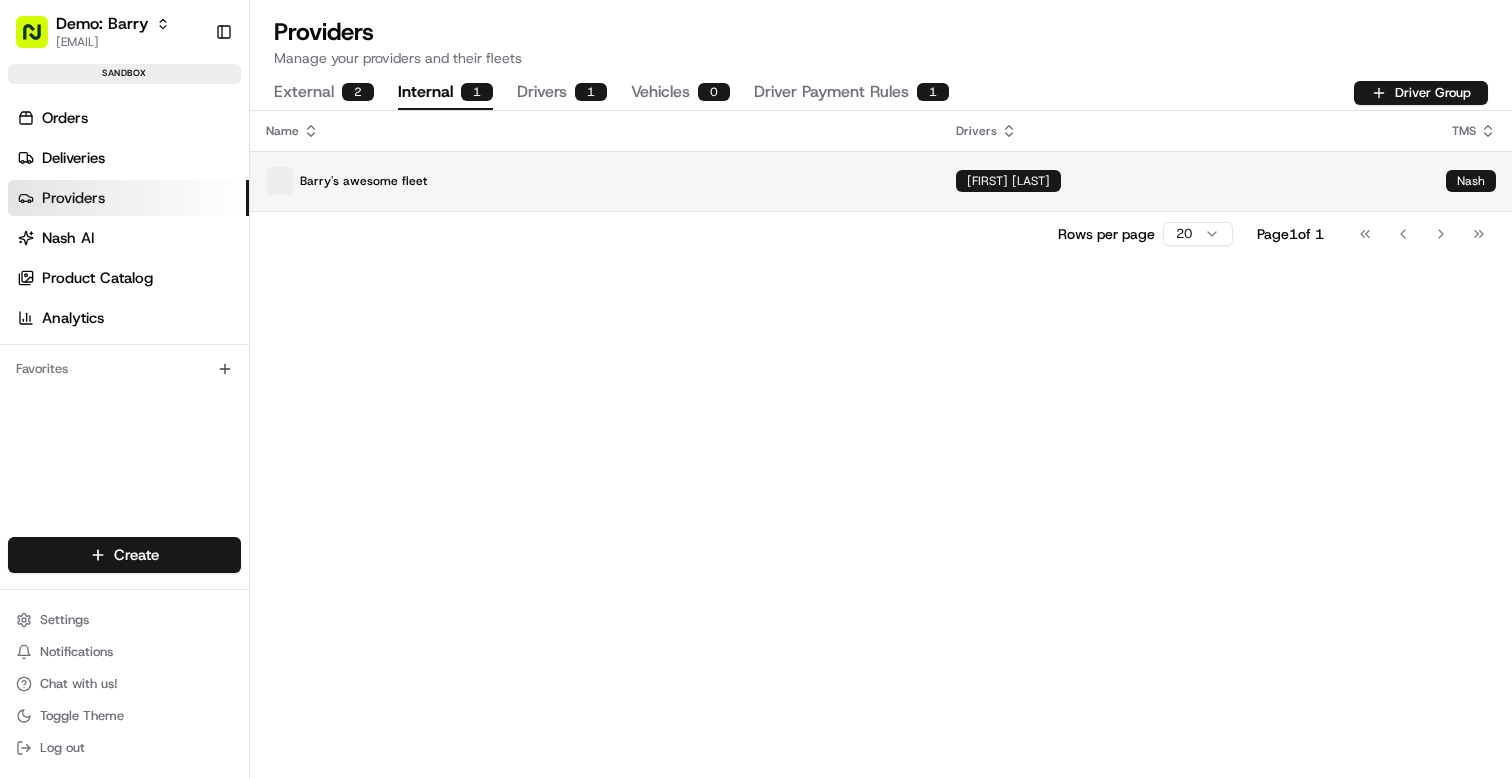click on "Barry's awesome fleet" at bounding box center [595, 181] 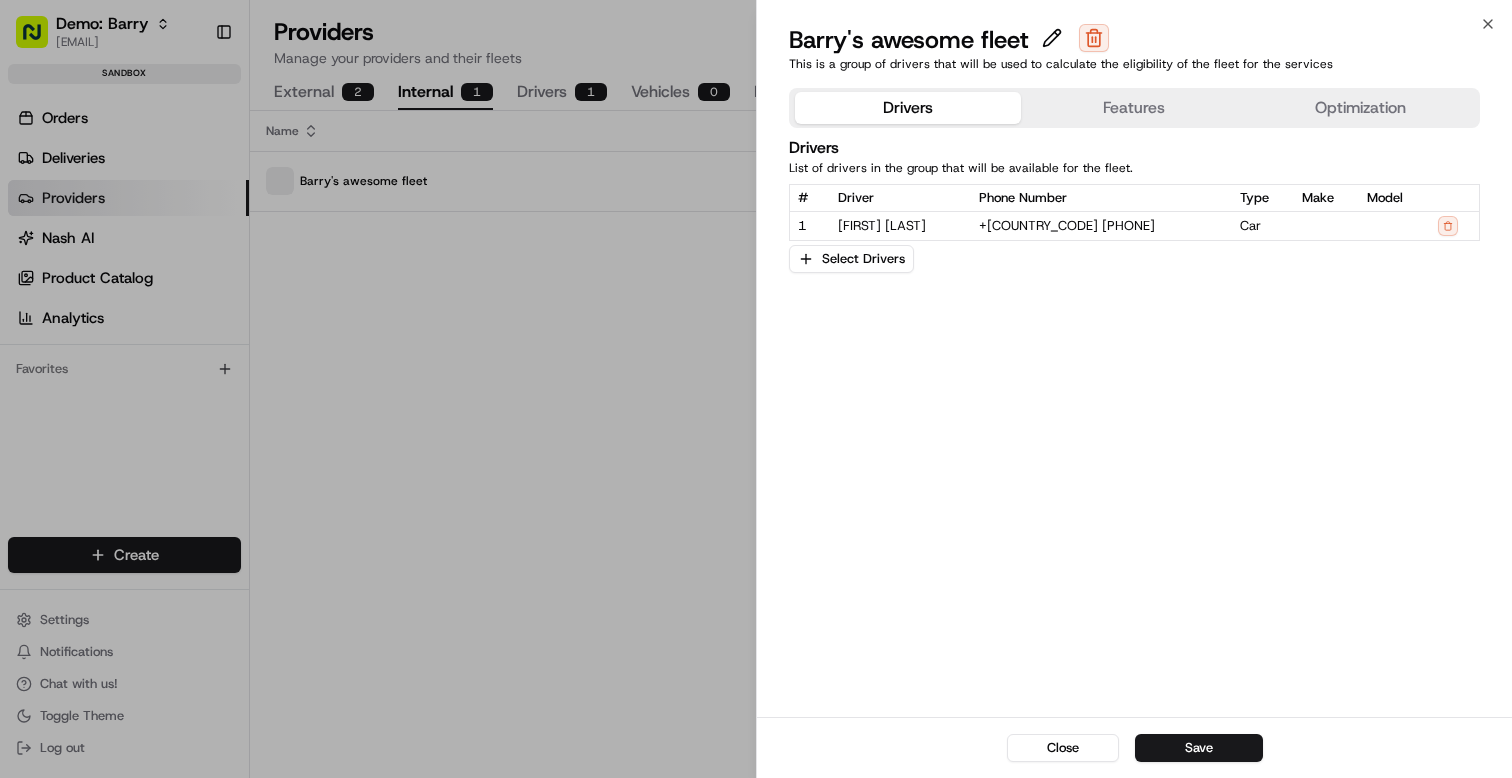 click on "Features" at bounding box center (1134, 108) 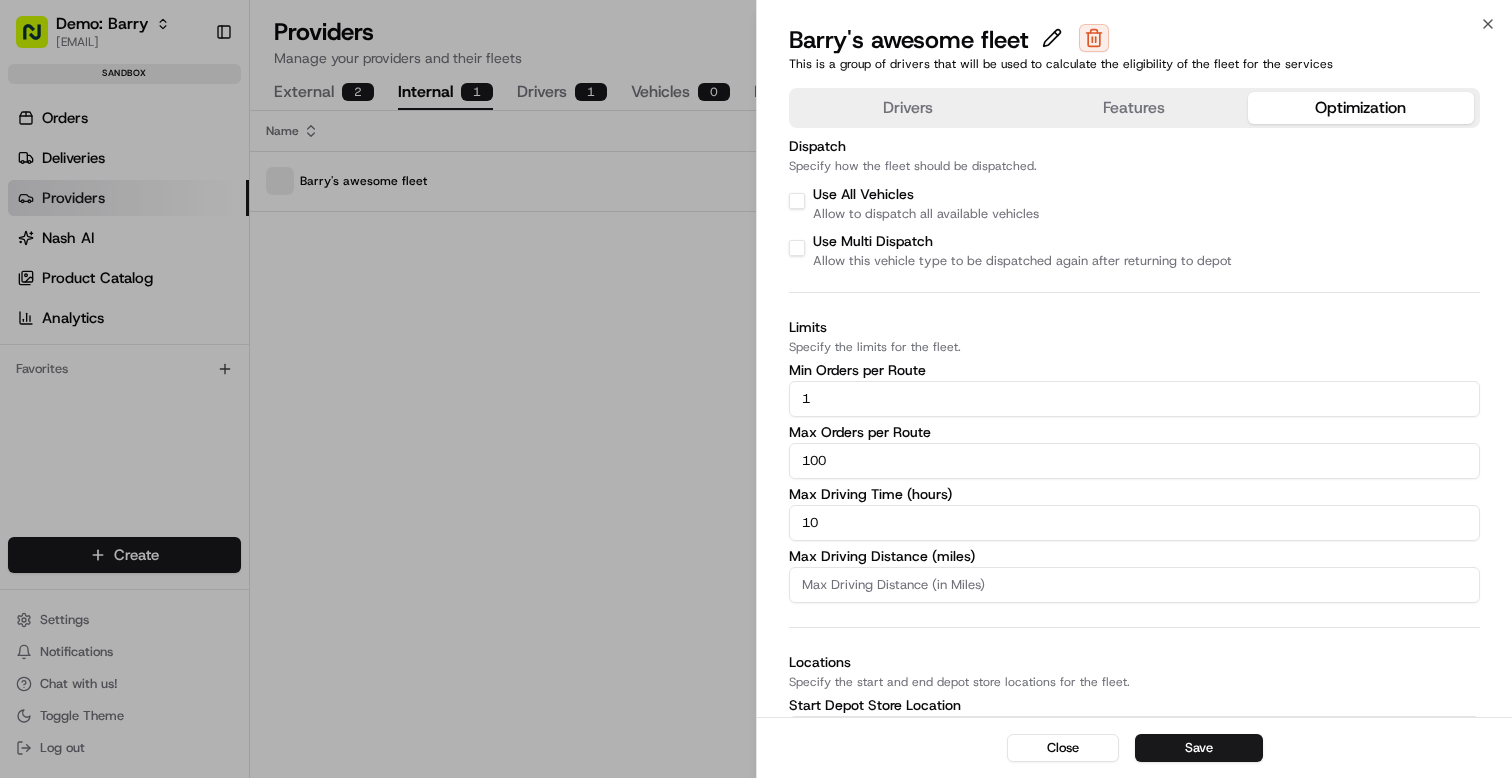 click on "Optimization" at bounding box center [1361, 108] 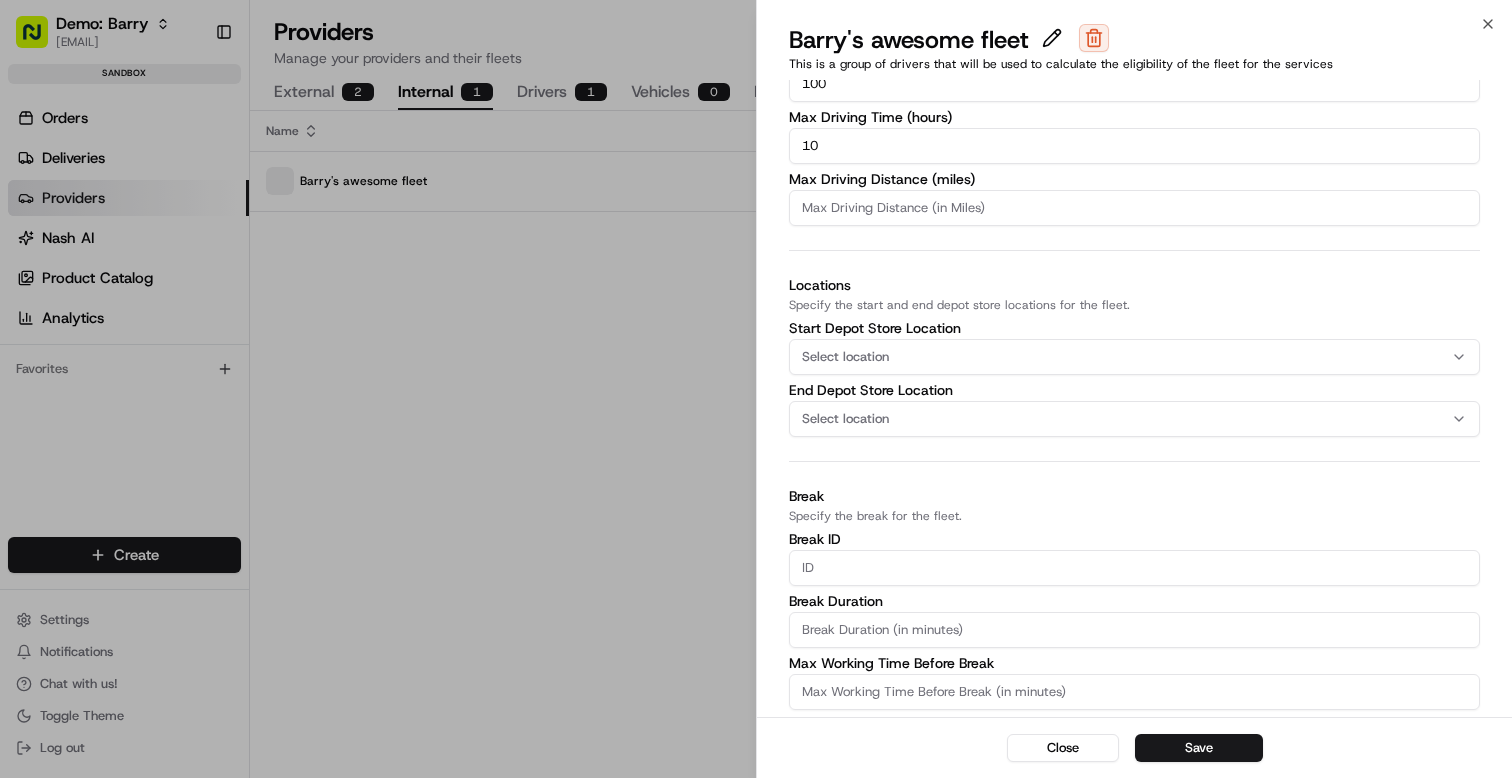 scroll, scrollTop: 0, scrollLeft: 0, axis: both 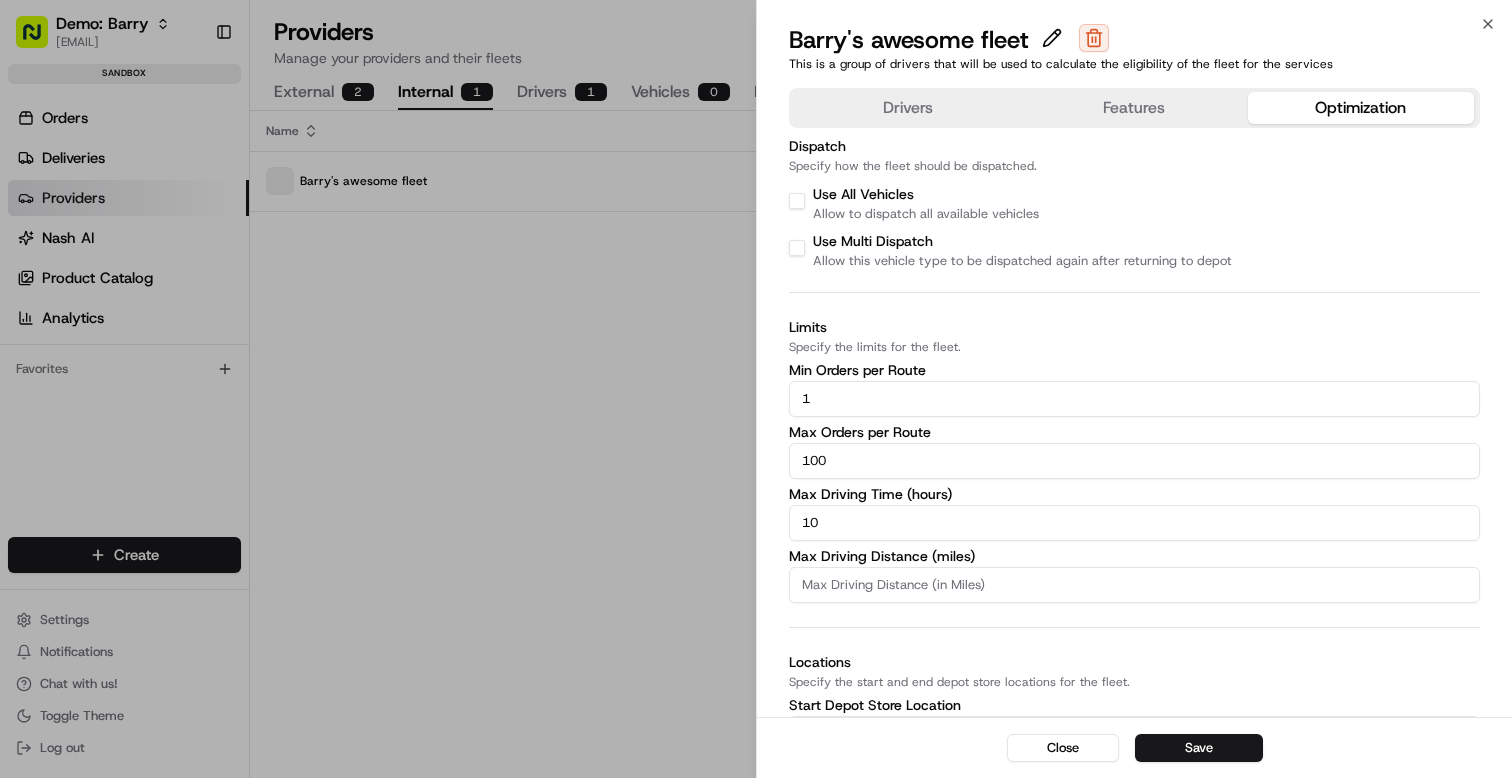 click on "Drivers" at bounding box center (908, 108) 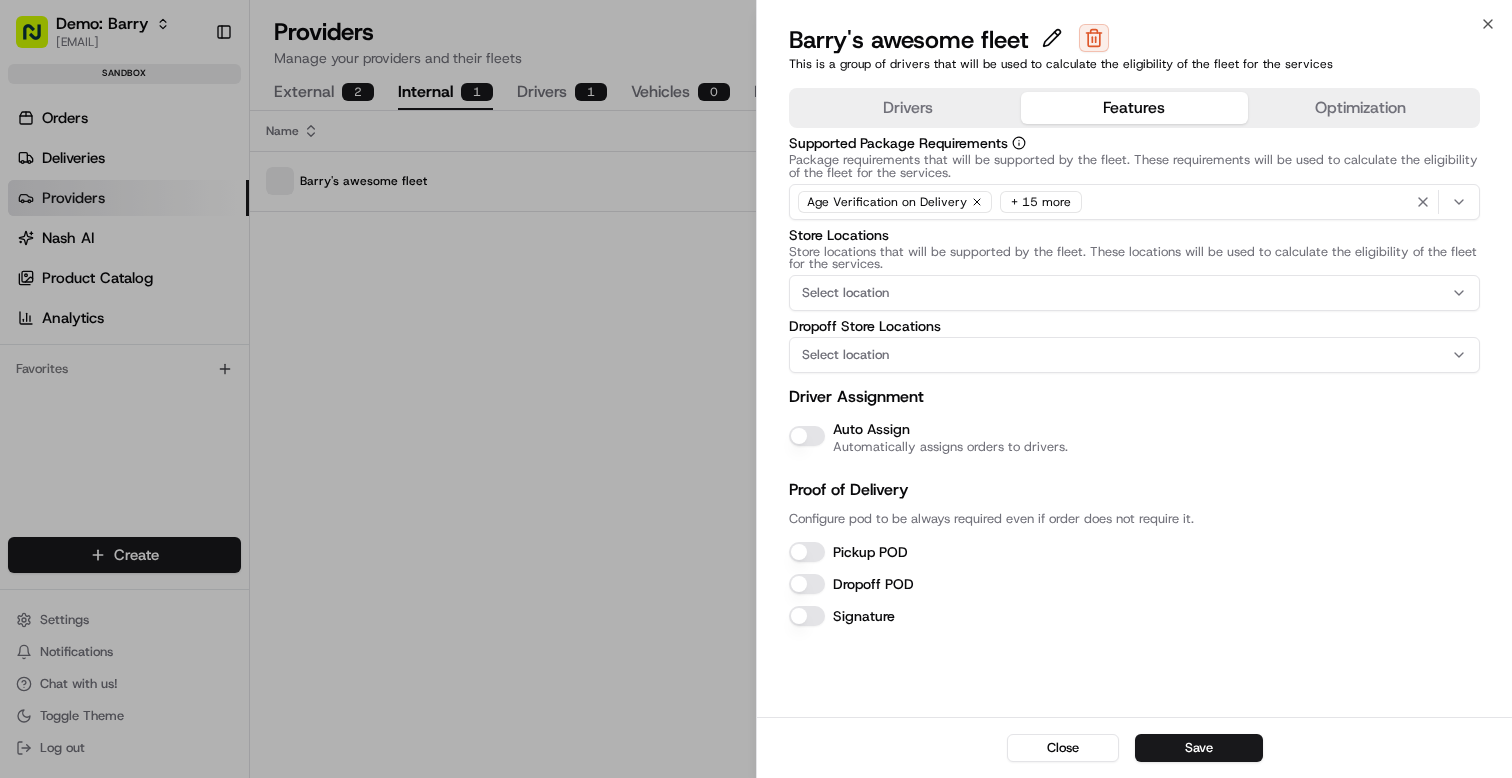 click on "Features" at bounding box center [1134, 108] 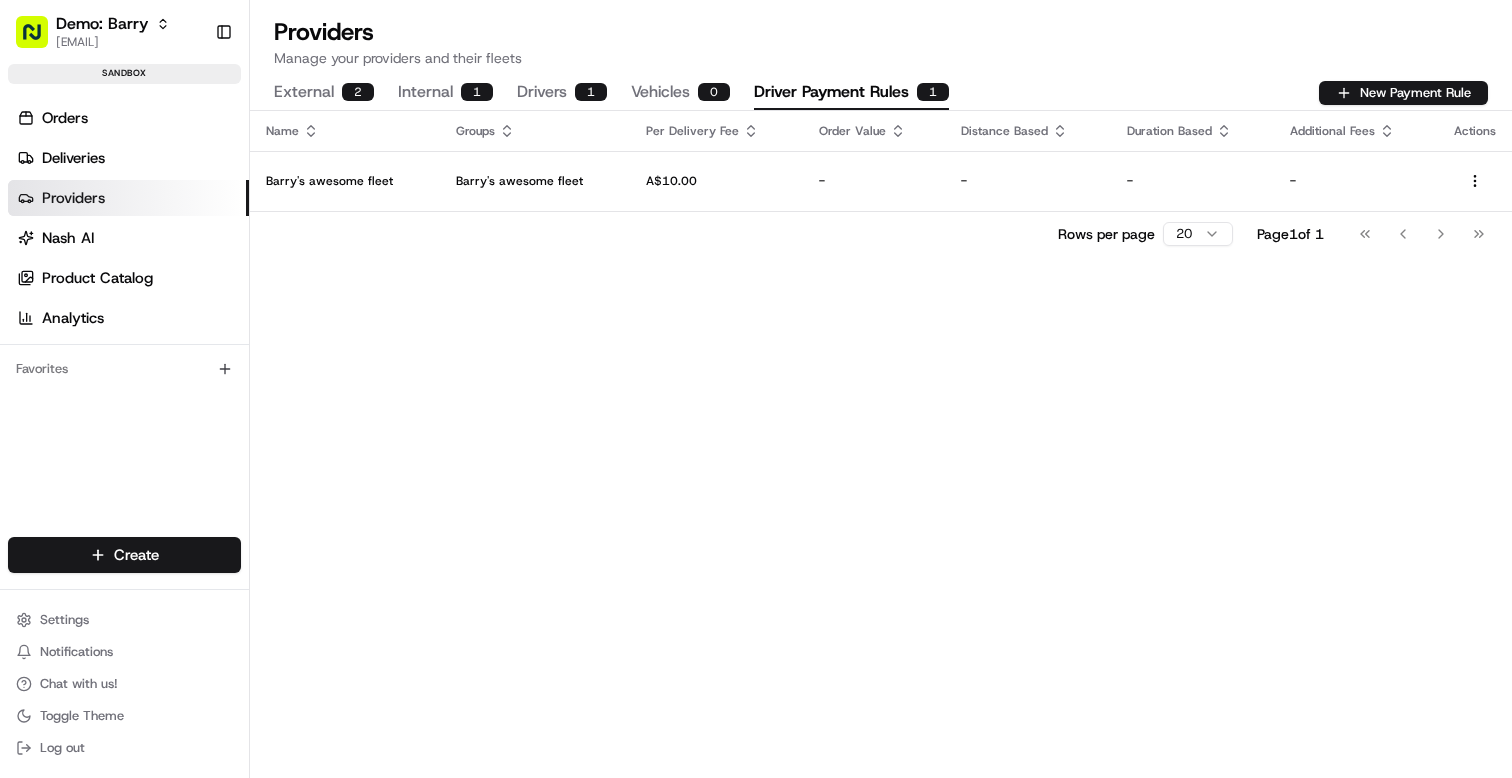 click on "Driver Payment Rules 1" at bounding box center (851, 93) 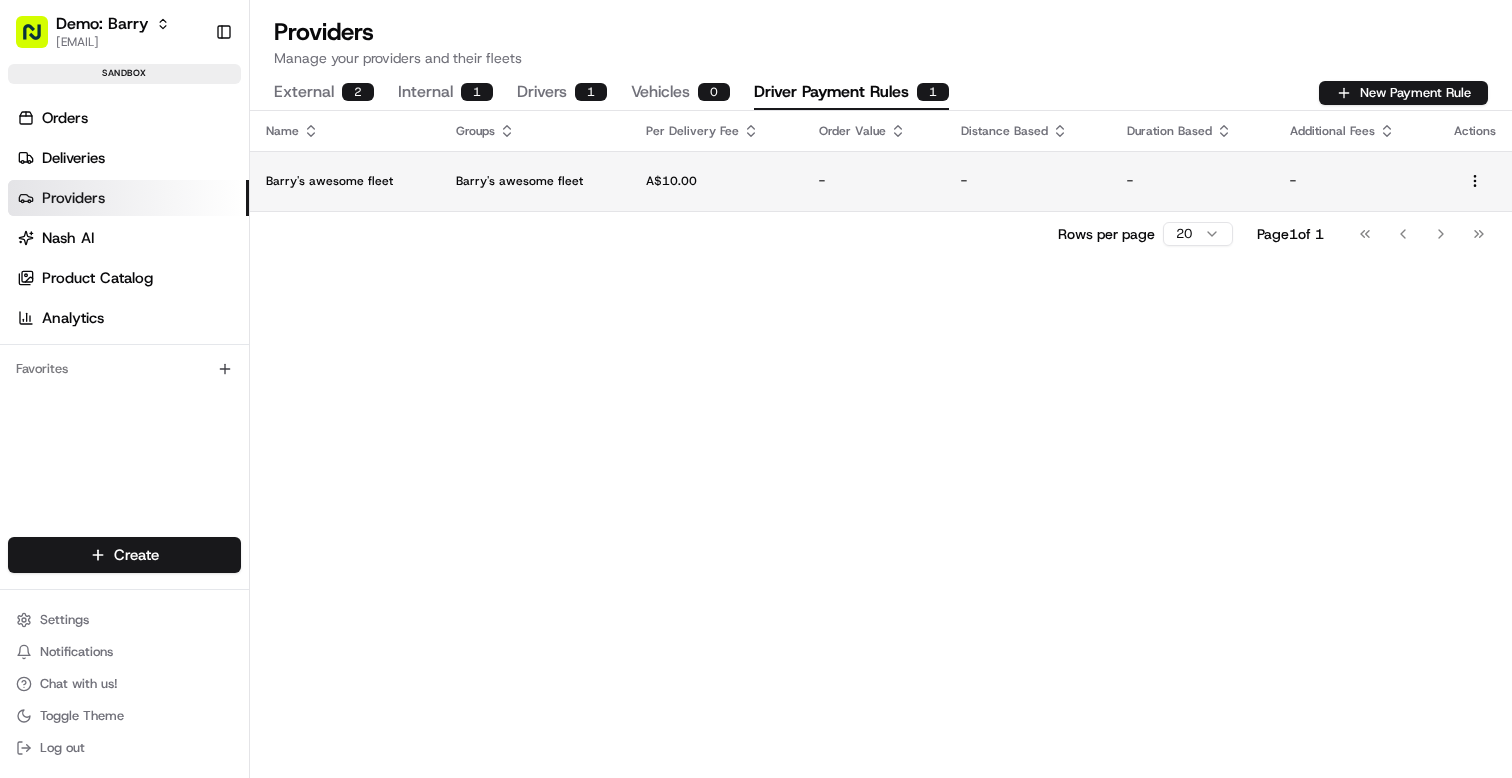 click on "A$10.00" at bounding box center (716, 181) 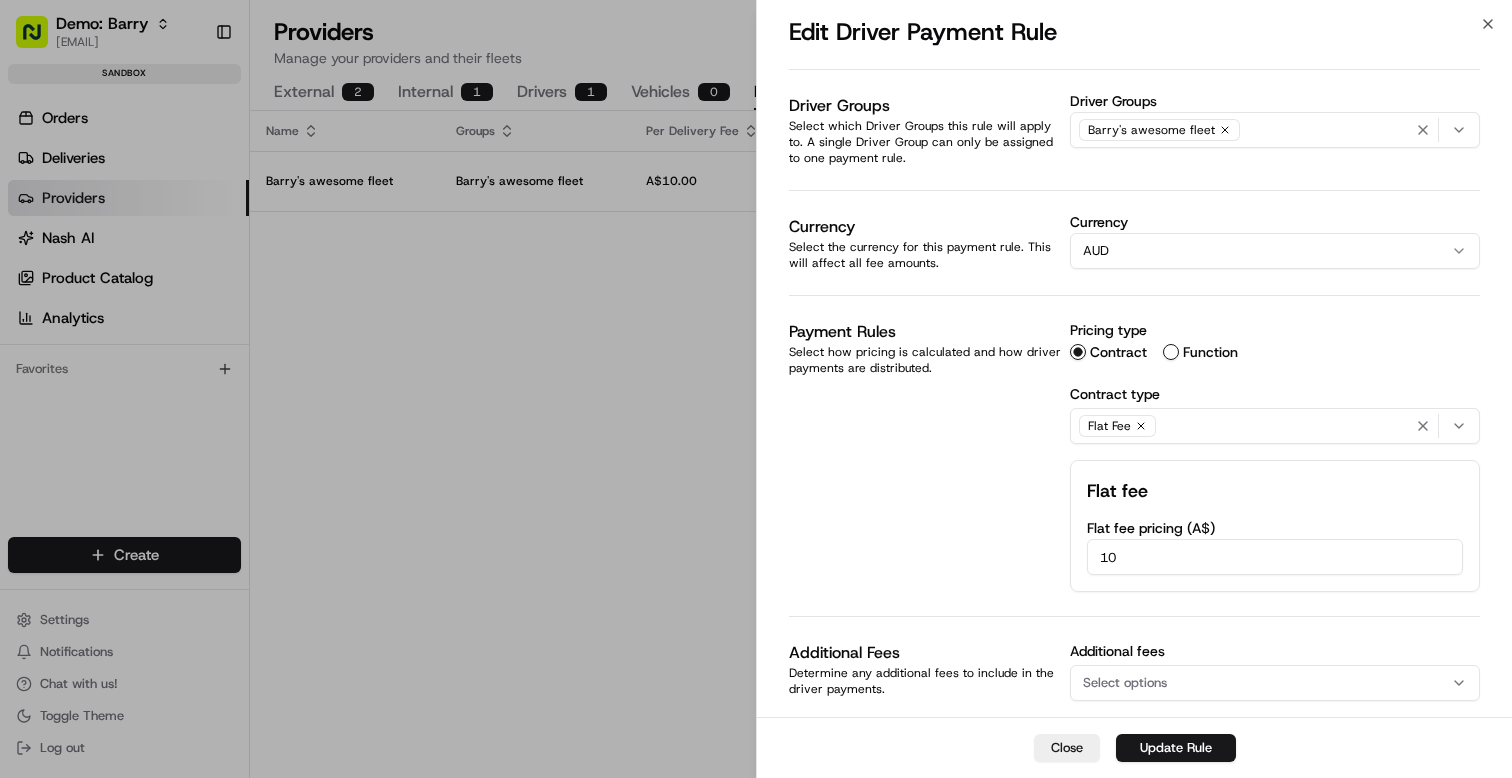scroll, scrollTop: 75, scrollLeft: 0, axis: vertical 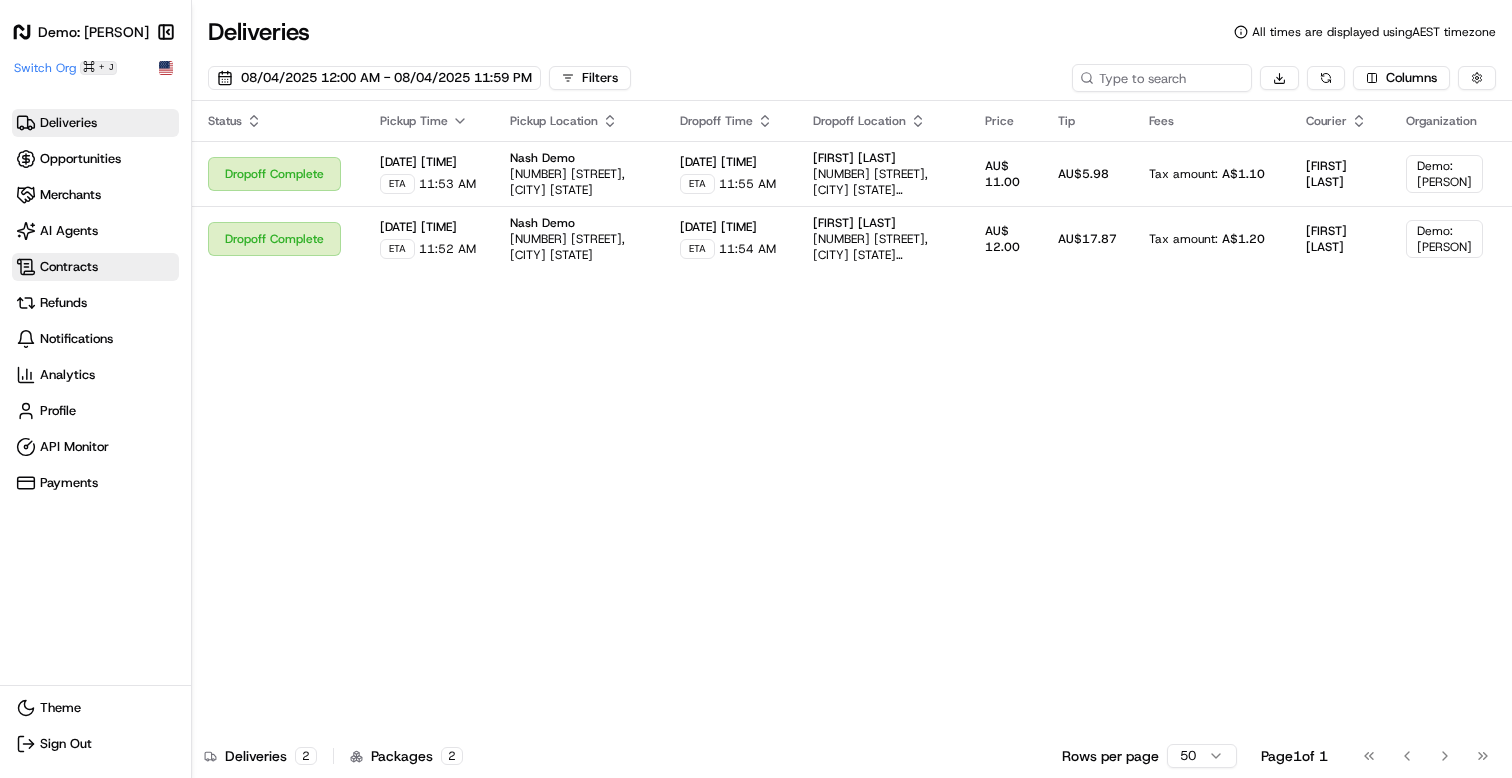 click on "Contracts" at bounding box center [95, 267] 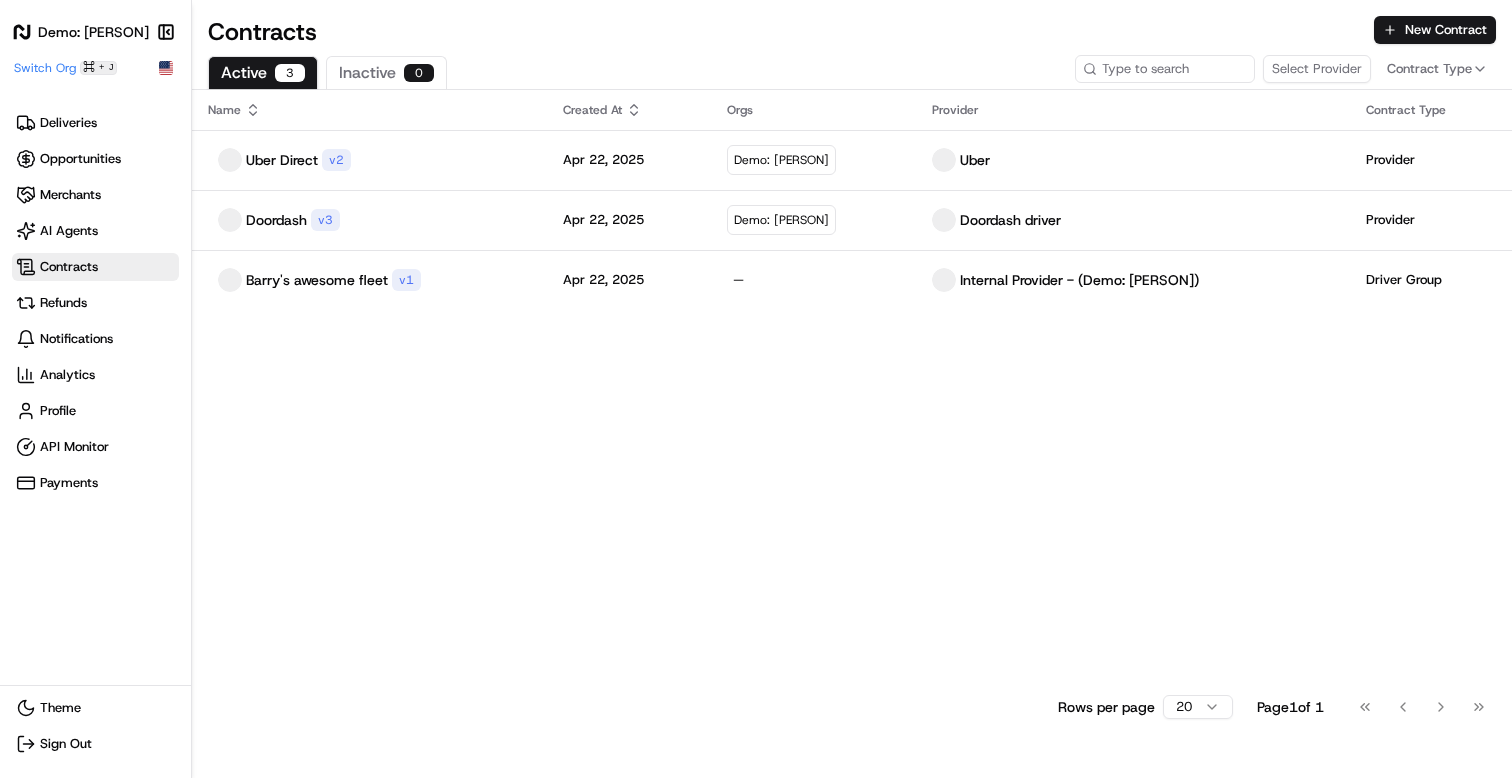 click on "Contracts  New Contract" at bounding box center (852, 24) 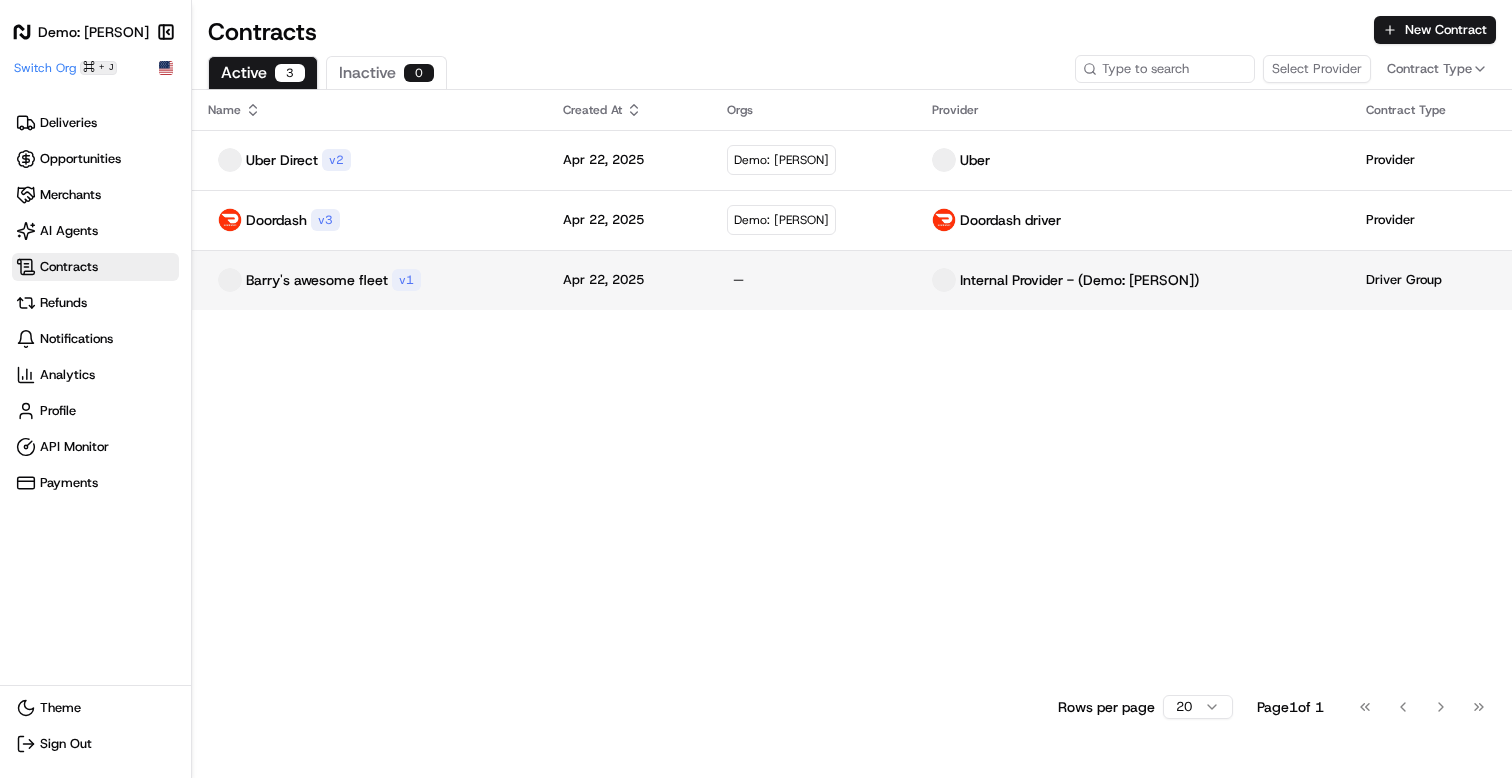 click on "Barry's awesome fleet v 1" at bounding box center [369, 280] 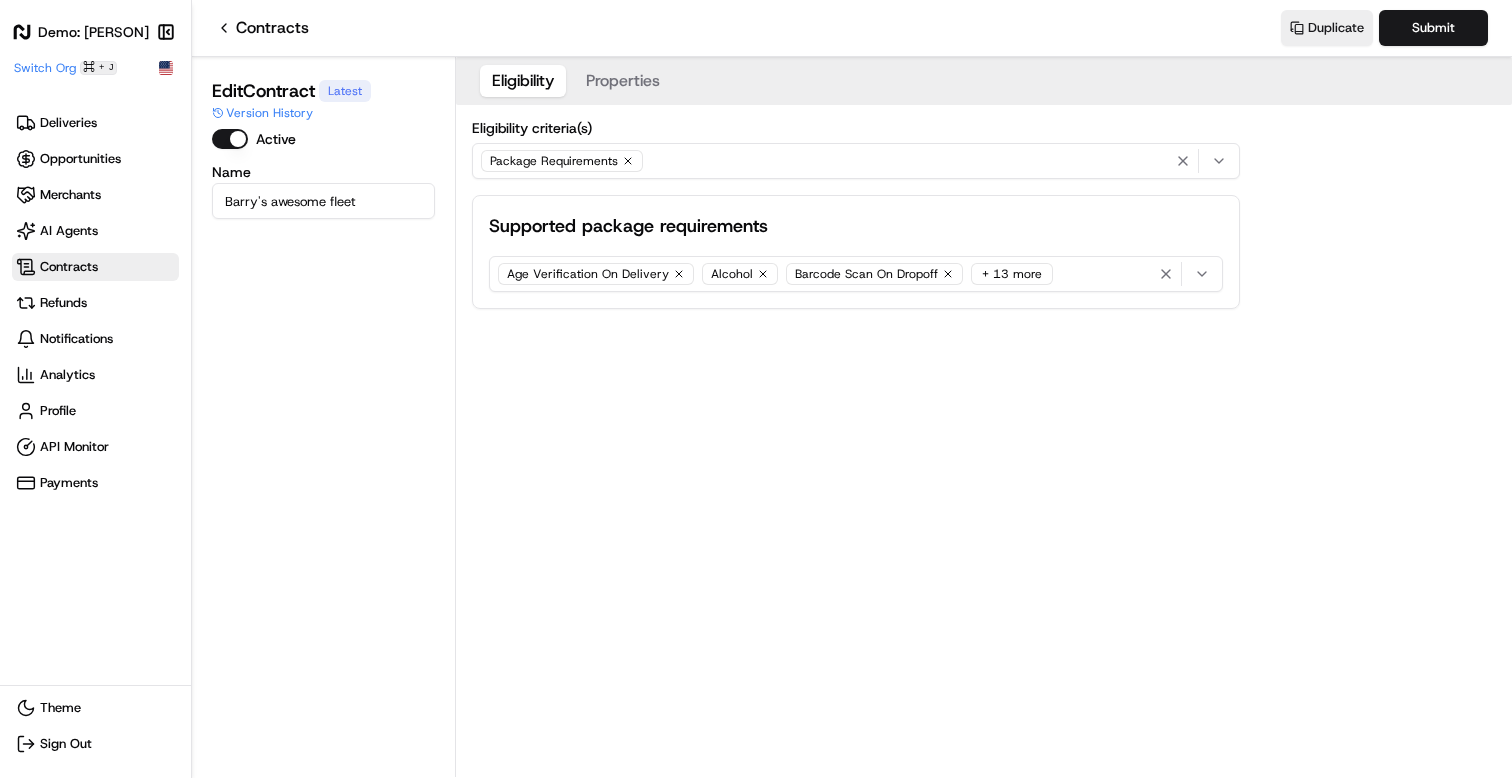 click on "Properties" at bounding box center [623, 81] 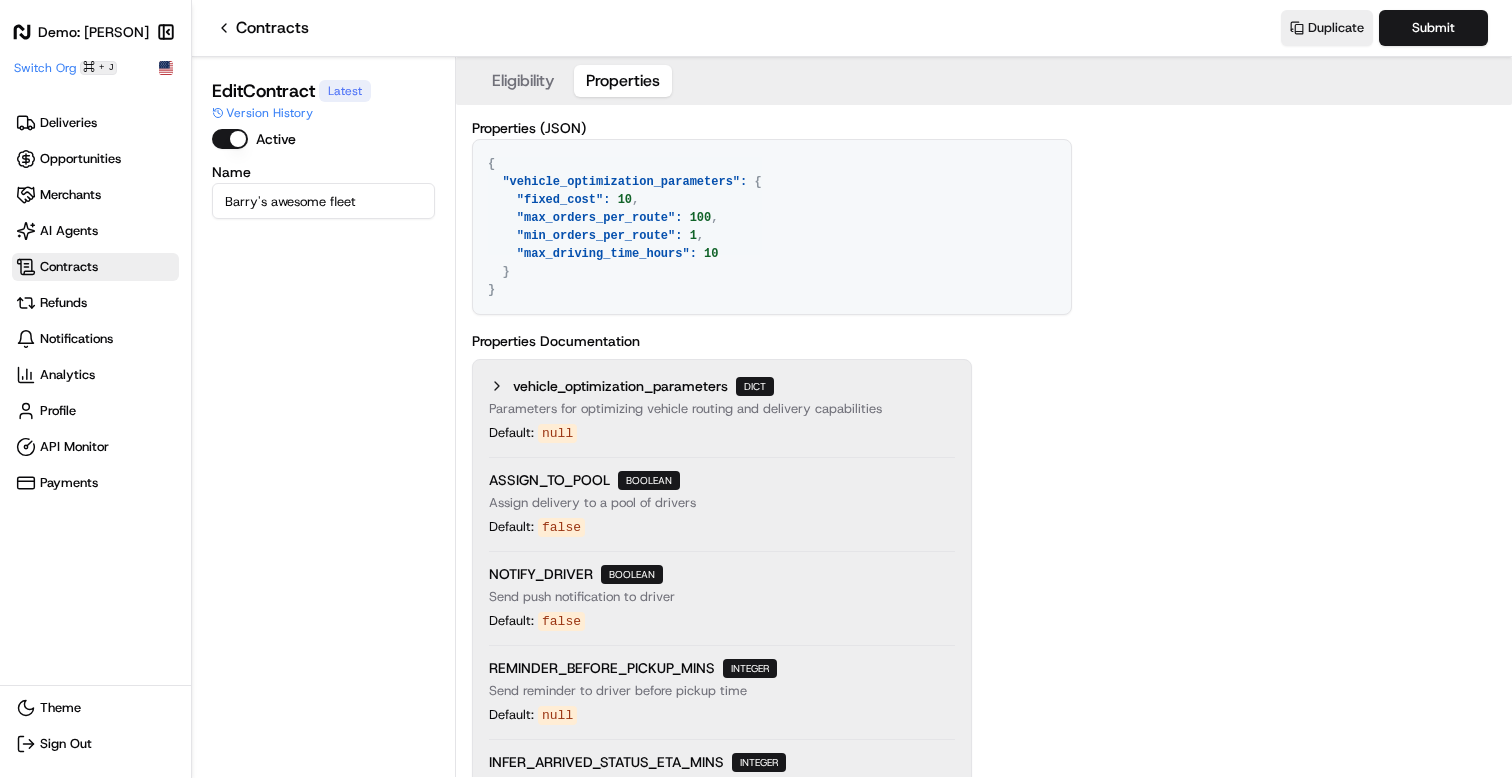 click on "Contracts" at bounding box center (262, 28) 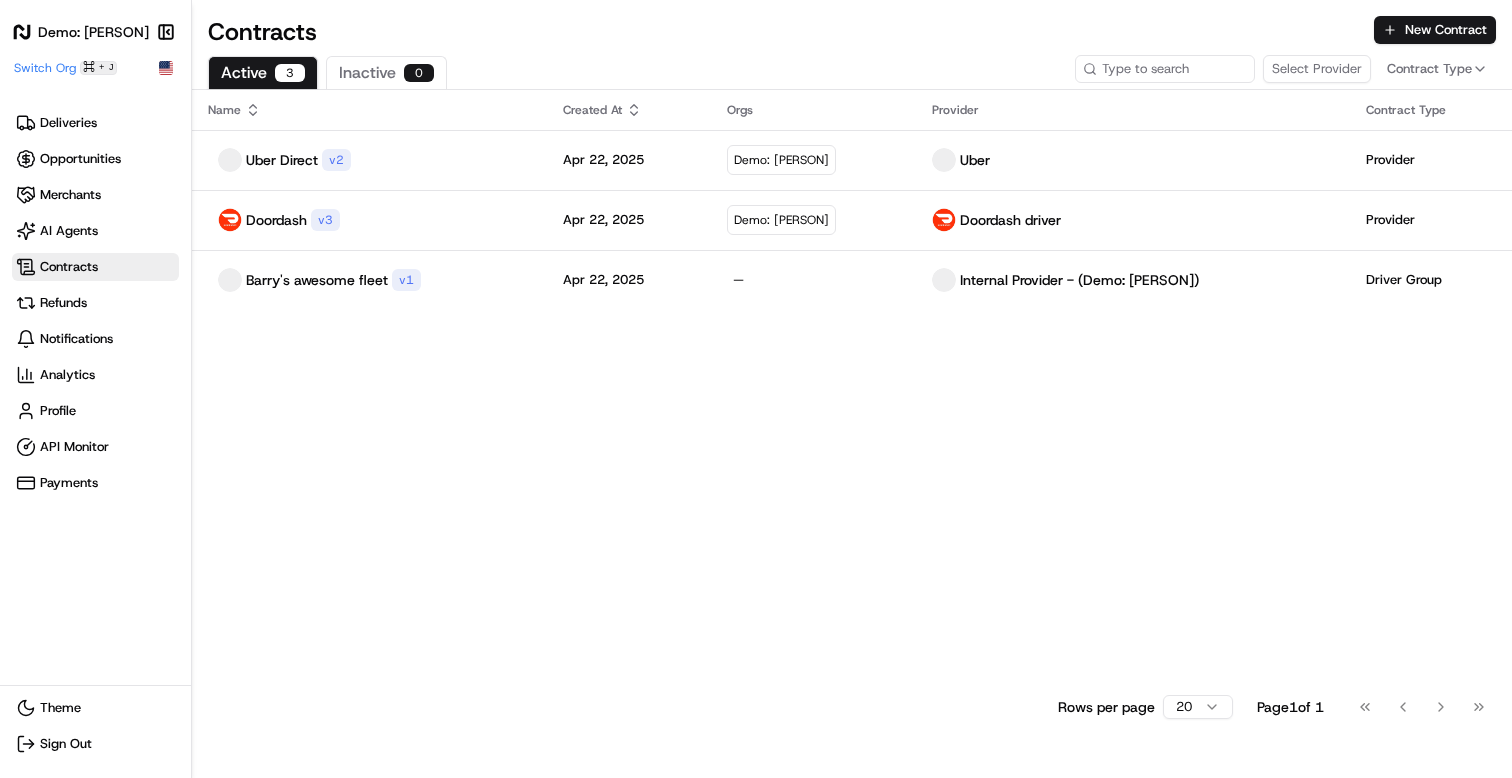 click on "Name Created At Orgs Provider Contract Type Uber Direct v 2 Apr 22, 2025 Demo: Barry Uber Provider Doordash v 3 Apr 22, 2025 Demo: Barry Doordash driver Provider Barry's awesome fleet v 1 Apr 22, 2025 — Internal Provider - (Demo: Barry) Driver Group" at bounding box center [852, 387] 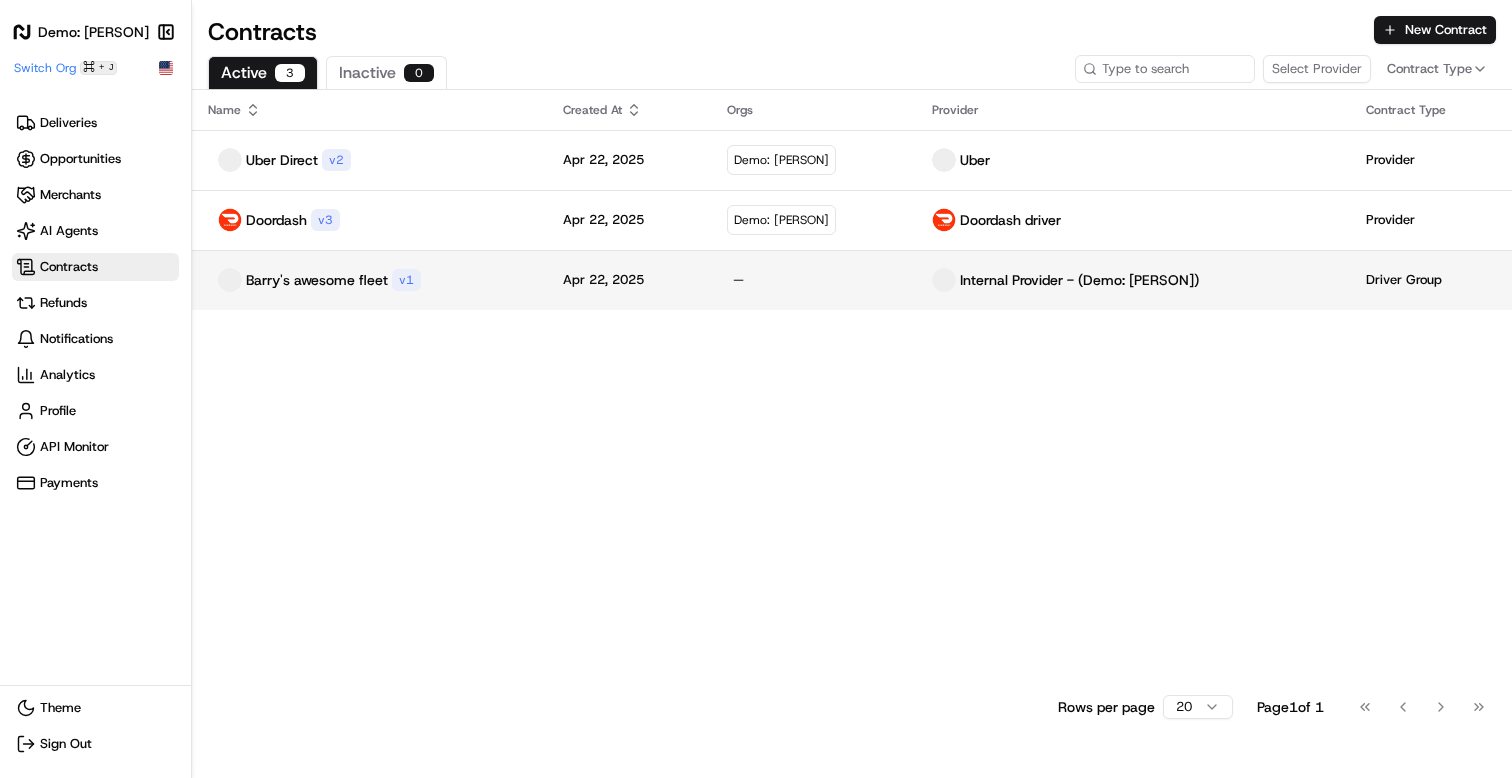 click on "Barry's awesome fleet v 1" at bounding box center (369, 280) 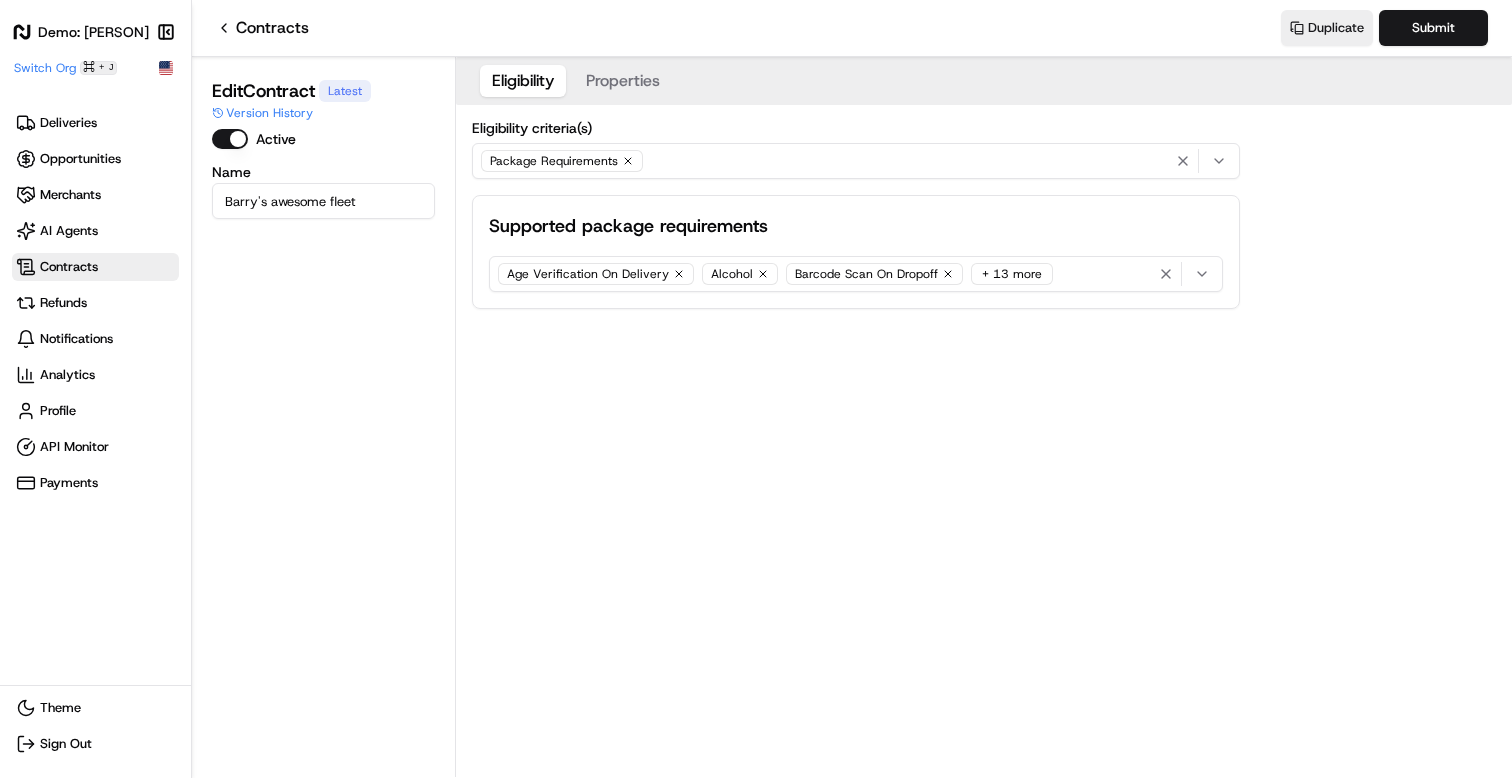 click on "Properties" at bounding box center (623, 81) 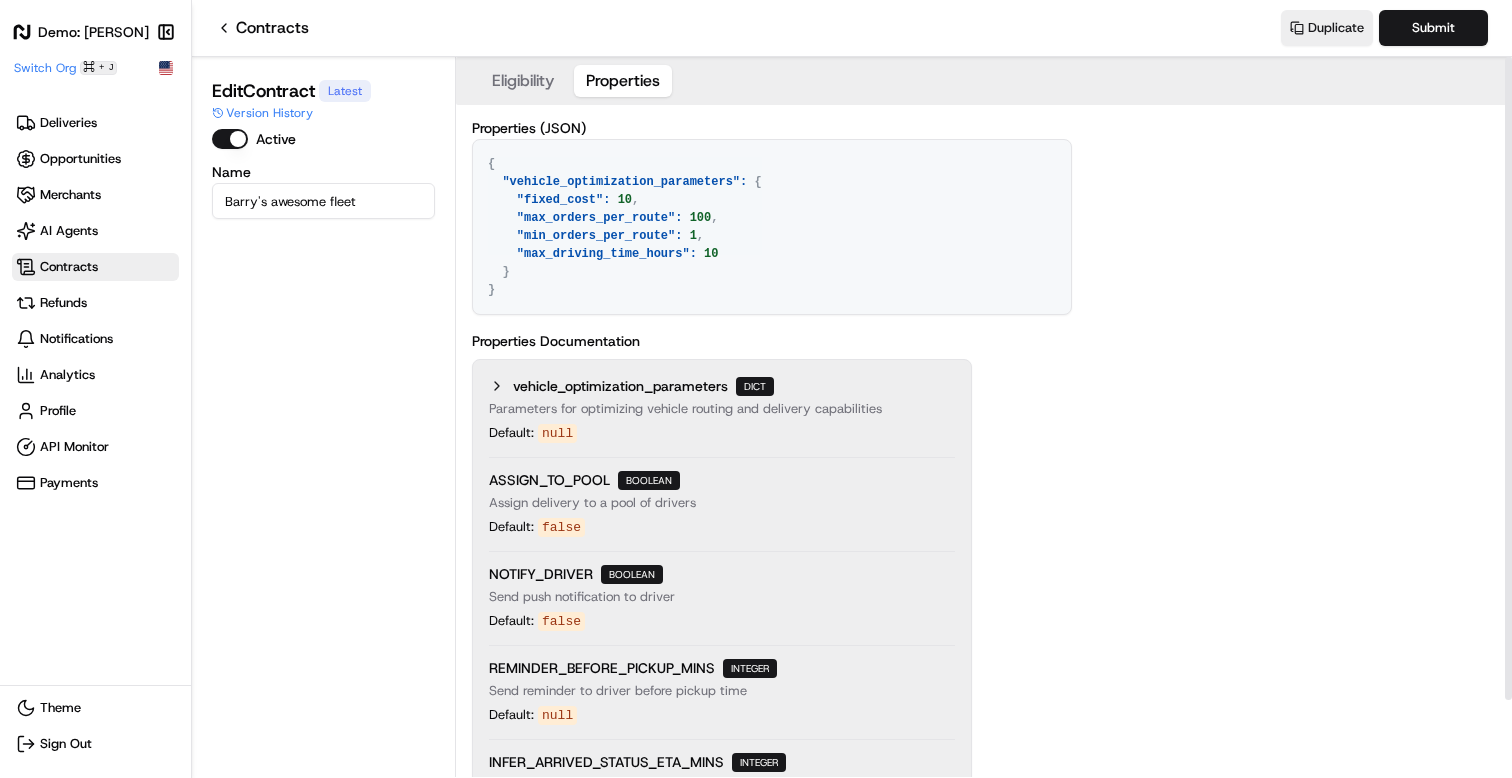 drag, startPoint x: 539, startPoint y: 308, endPoint x: 452, endPoint y: 165, distance: 167.38579 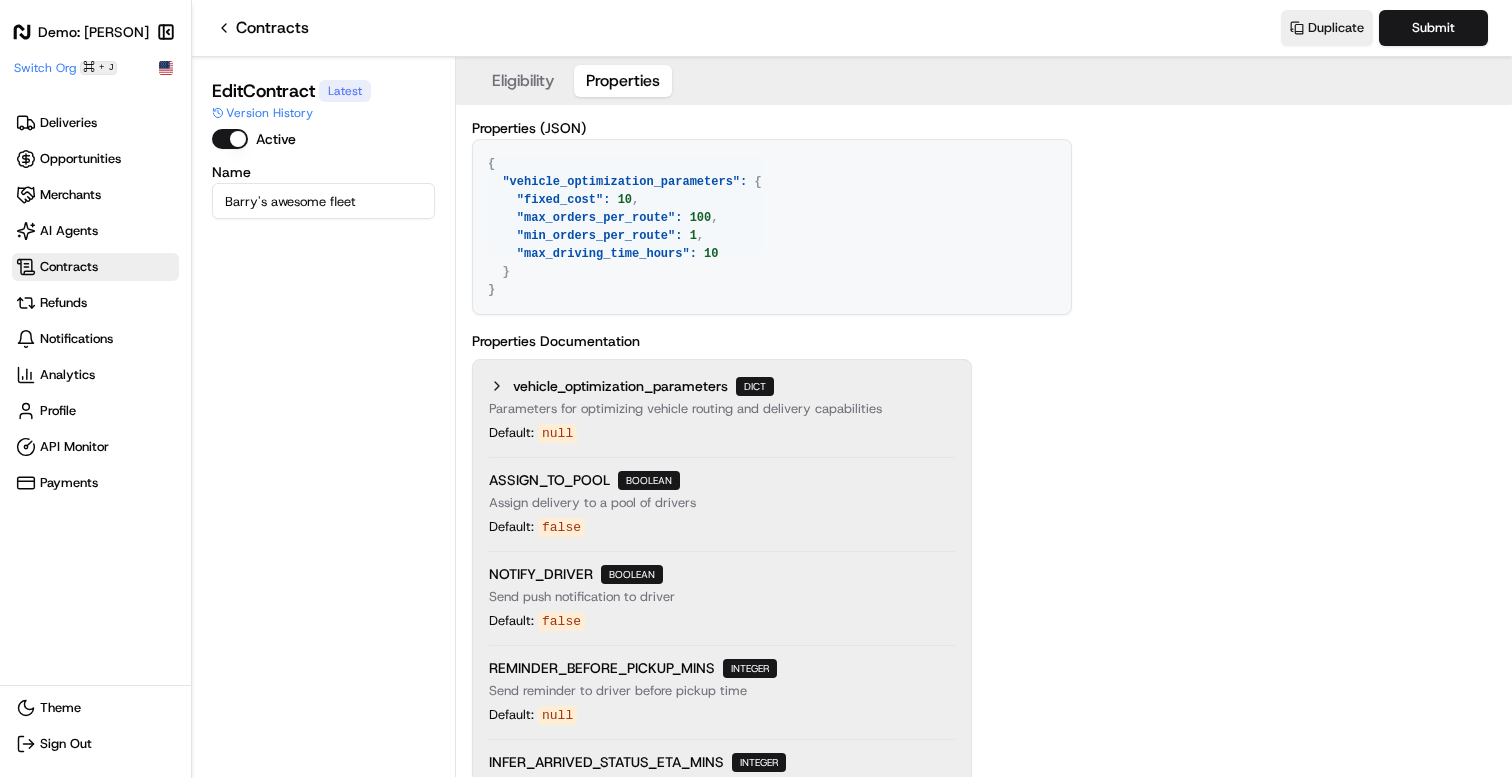 click on "Properties" at bounding box center (623, 81) 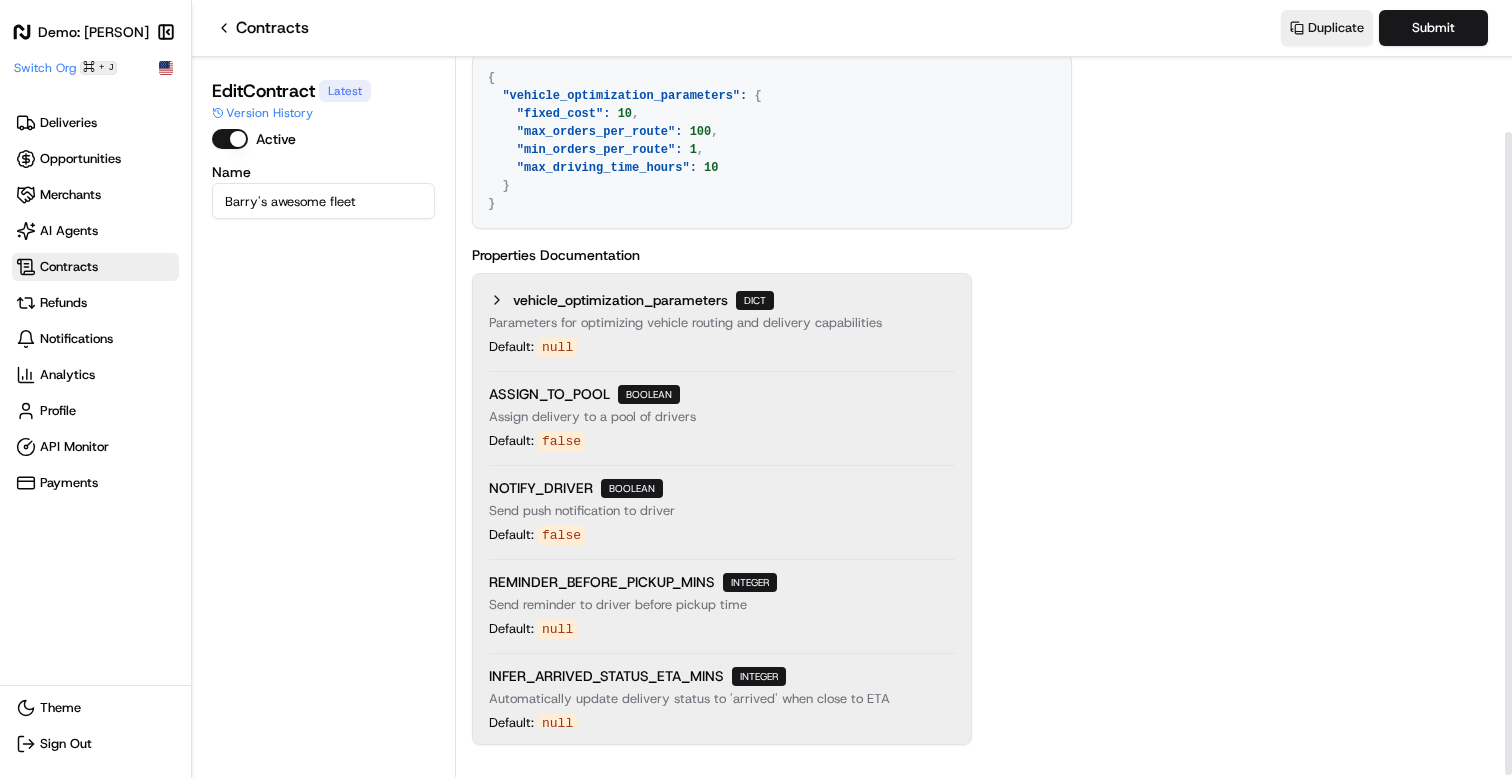 scroll, scrollTop: 84, scrollLeft: 0, axis: vertical 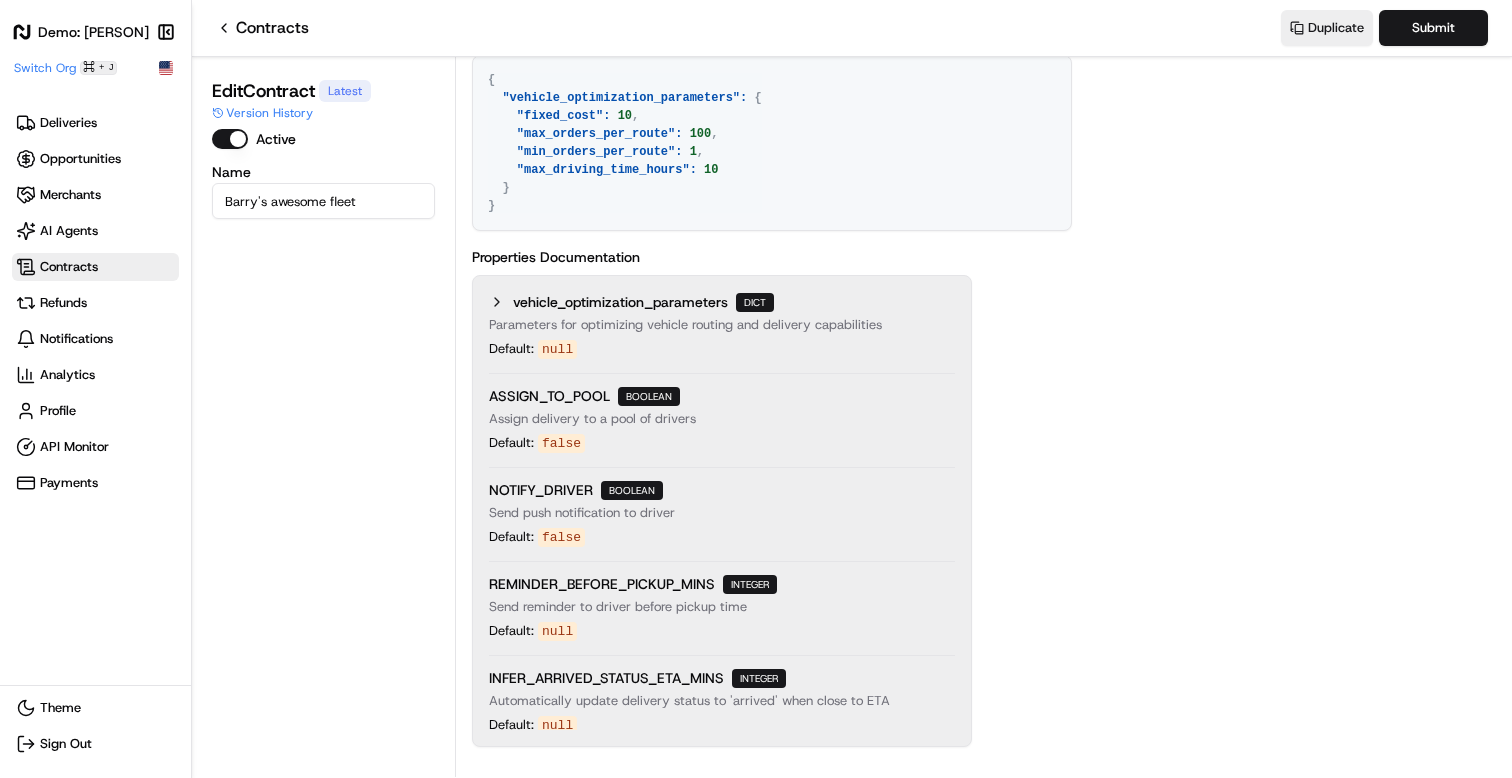 click on "Contracts" at bounding box center [262, 28] 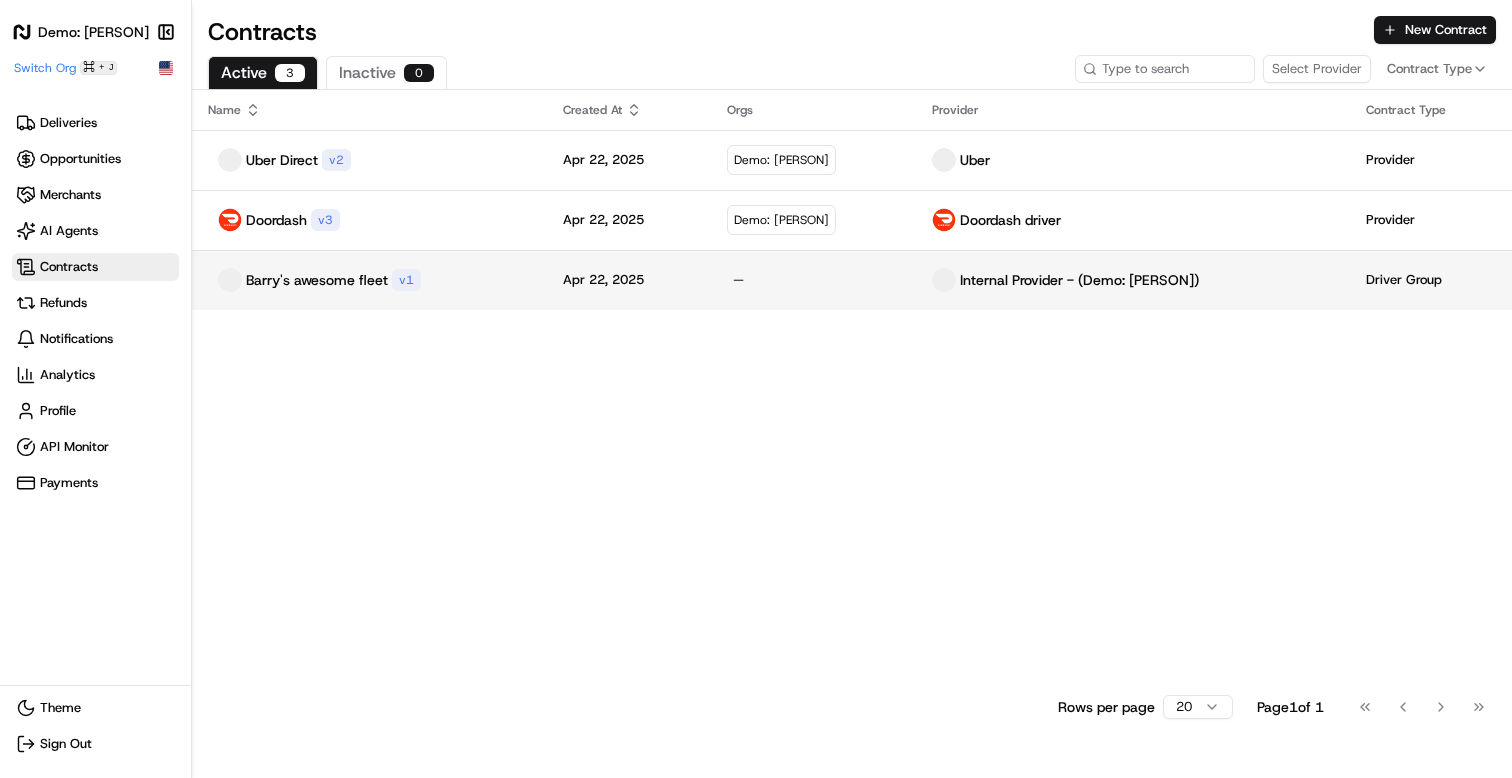 click on "Barry's awesome fleet" at bounding box center [317, 280] 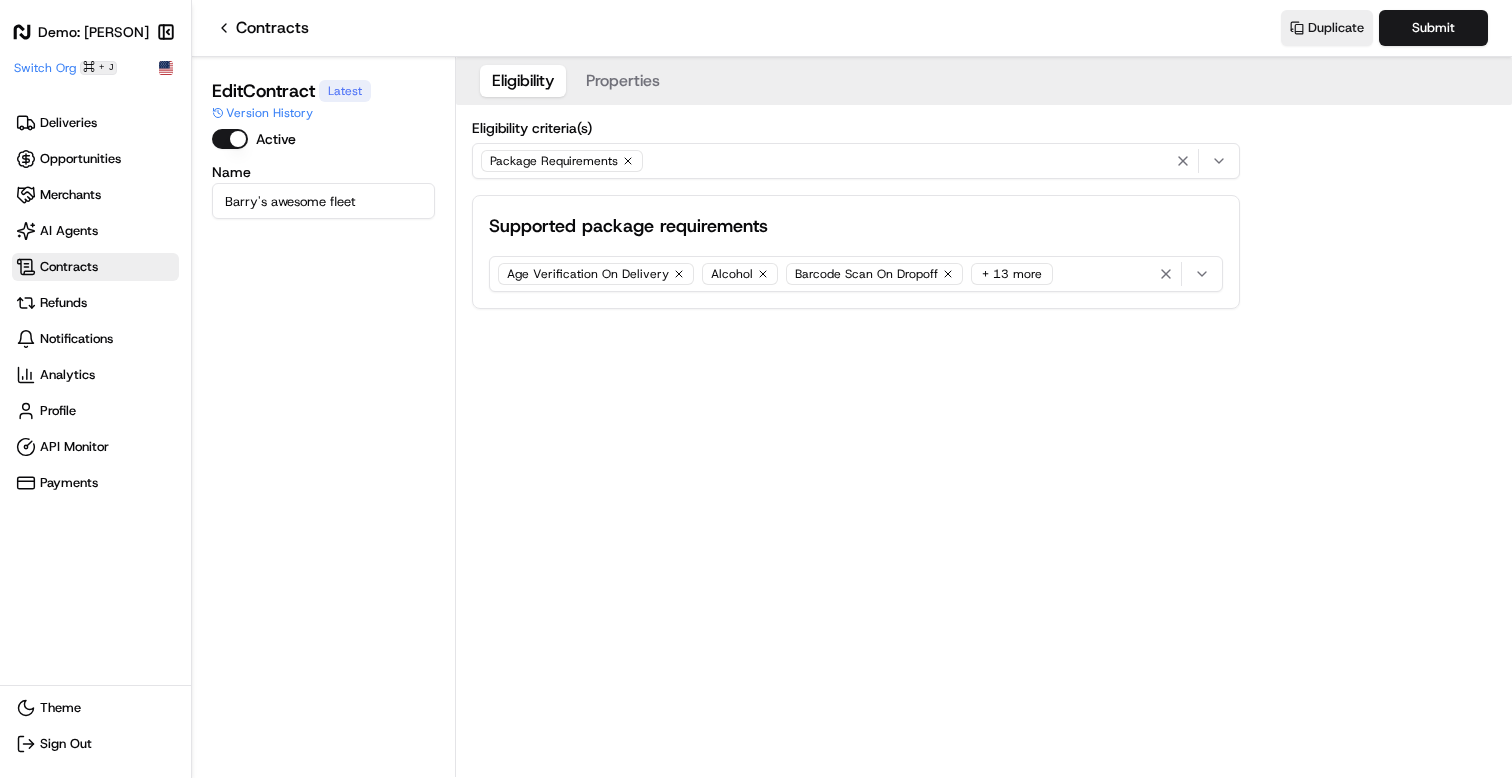 click on "Contracts" at bounding box center (262, 28) 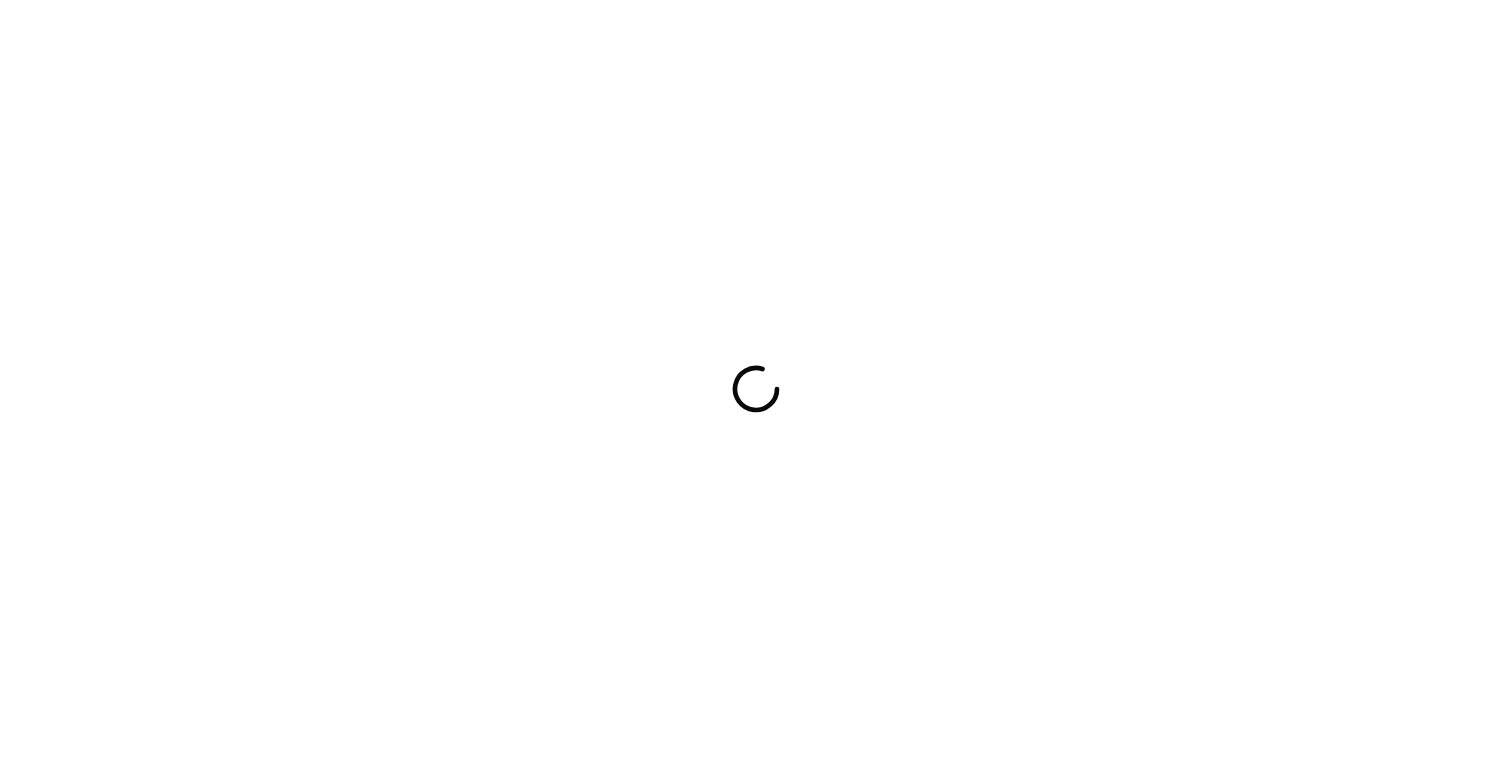 scroll, scrollTop: 0, scrollLeft: 0, axis: both 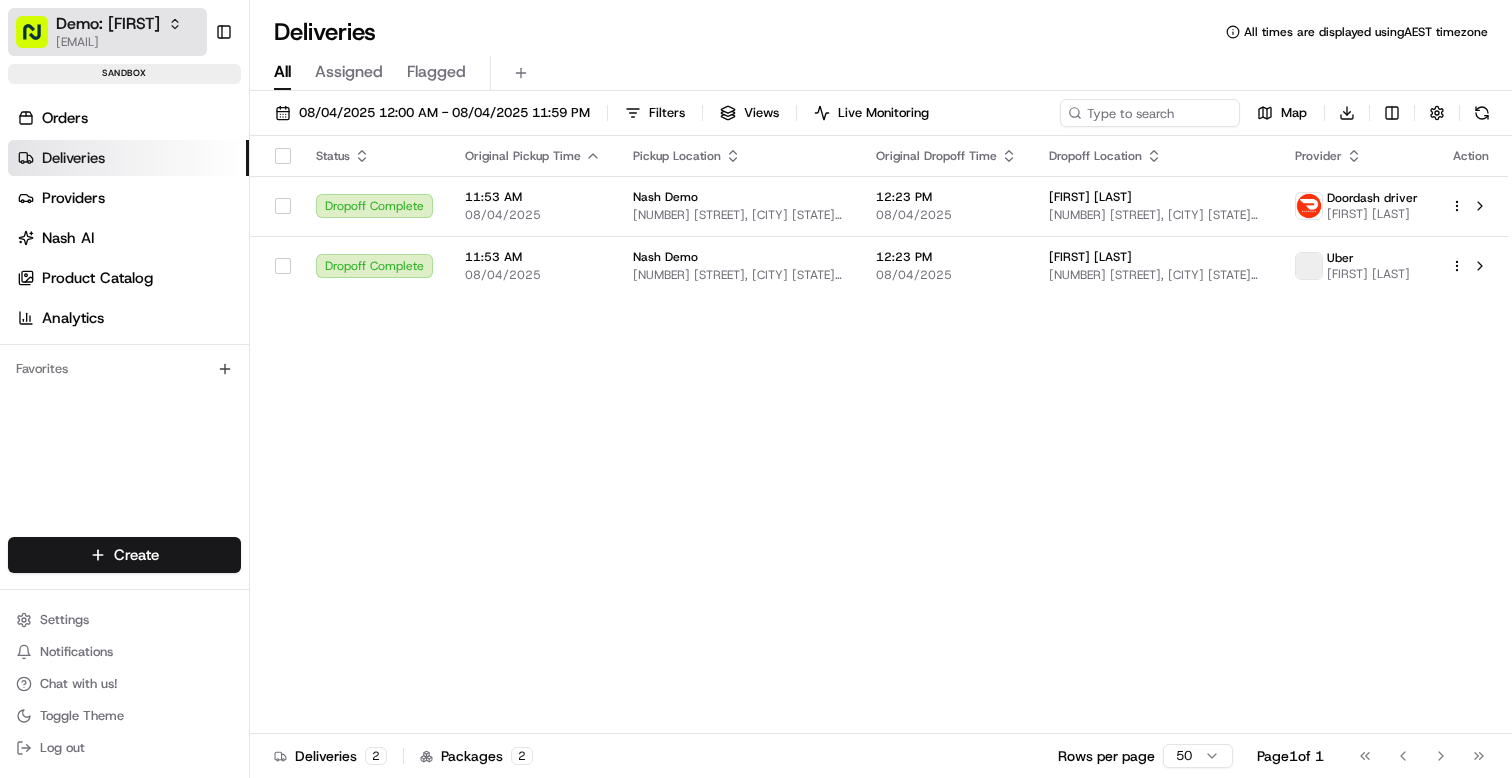 click on "[USERNAME]@example.com" at bounding box center (119, 42) 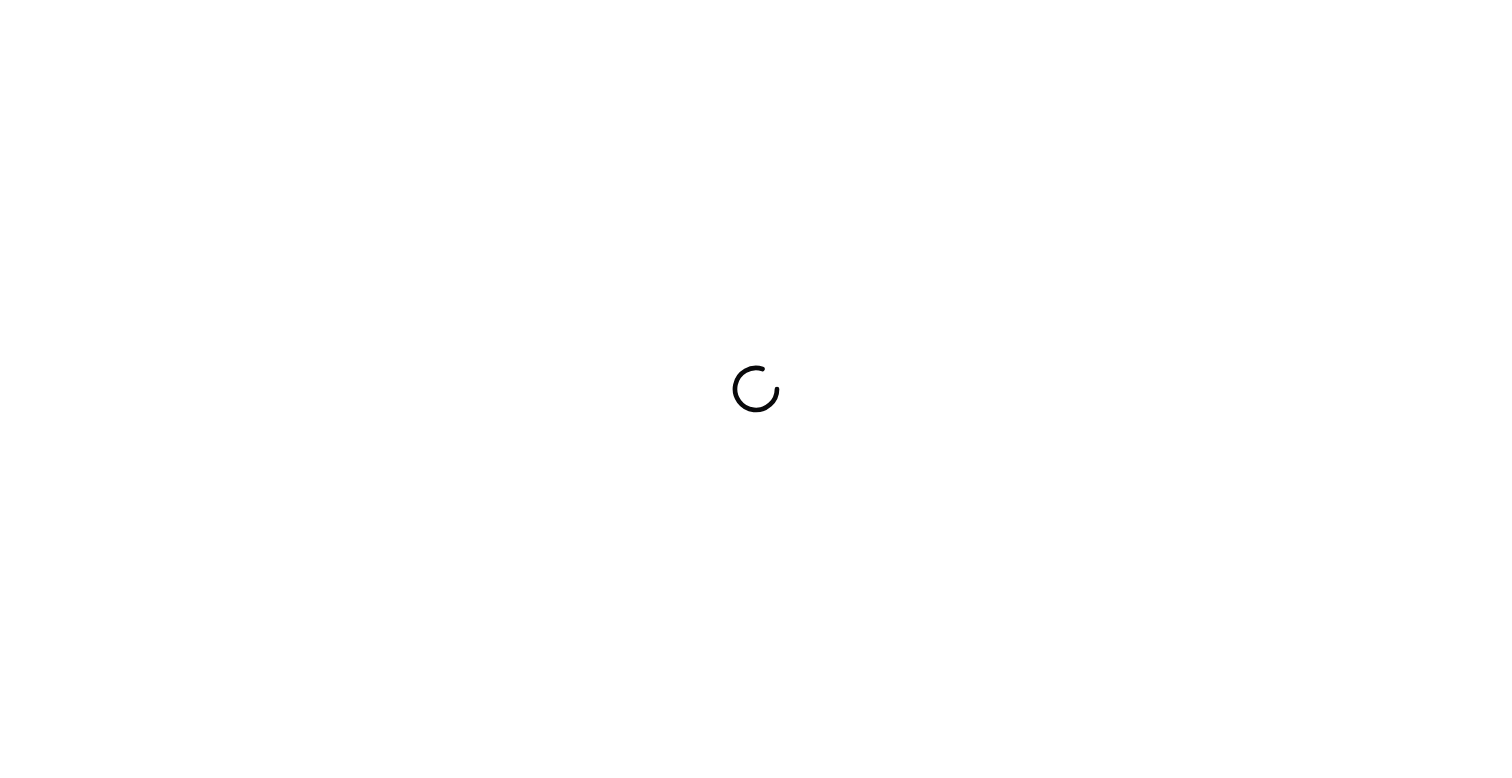 scroll, scrollTop: 0, scrollLeft: 0, axis: both 